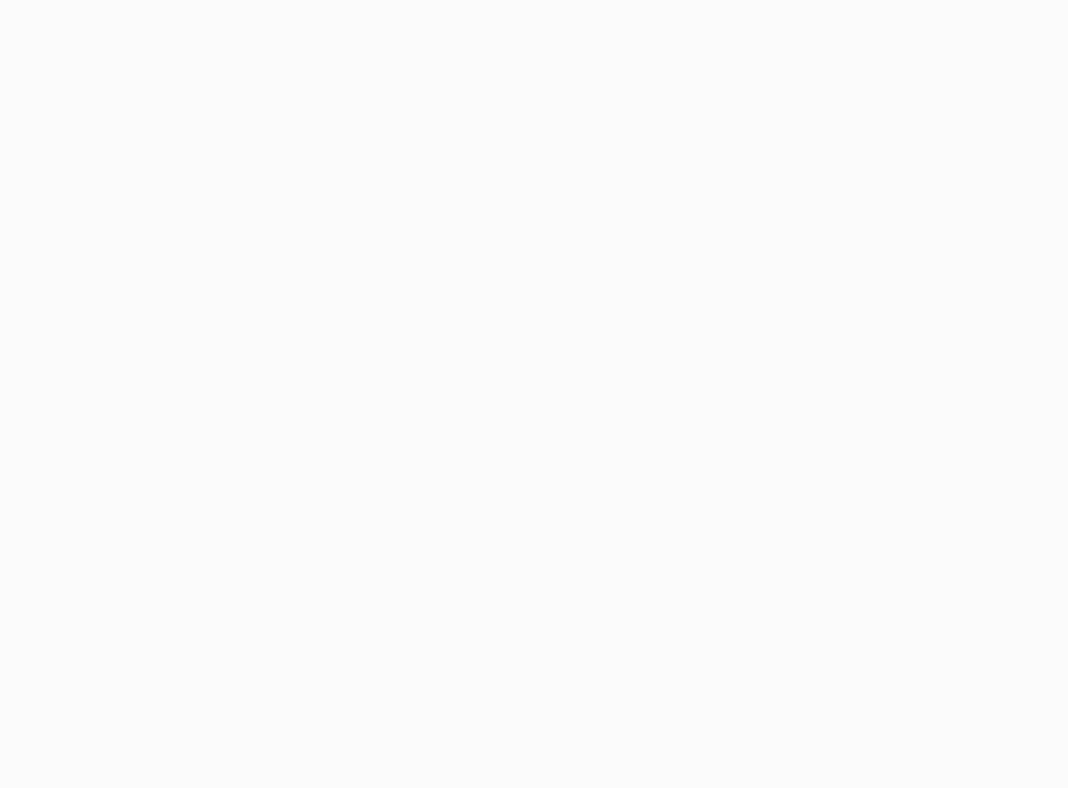 scroll, scrollTop: 0, scrollLeft: 0, axis: both 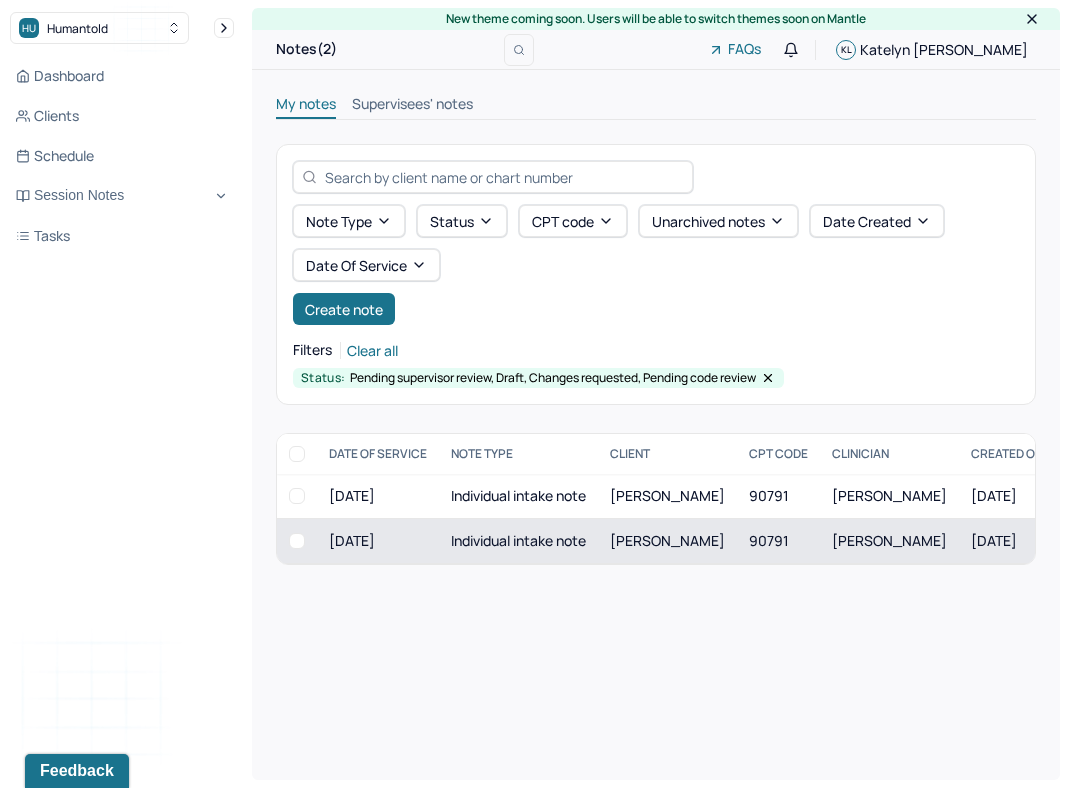 click on "Individual intake note" at bounding box center [518, 541] 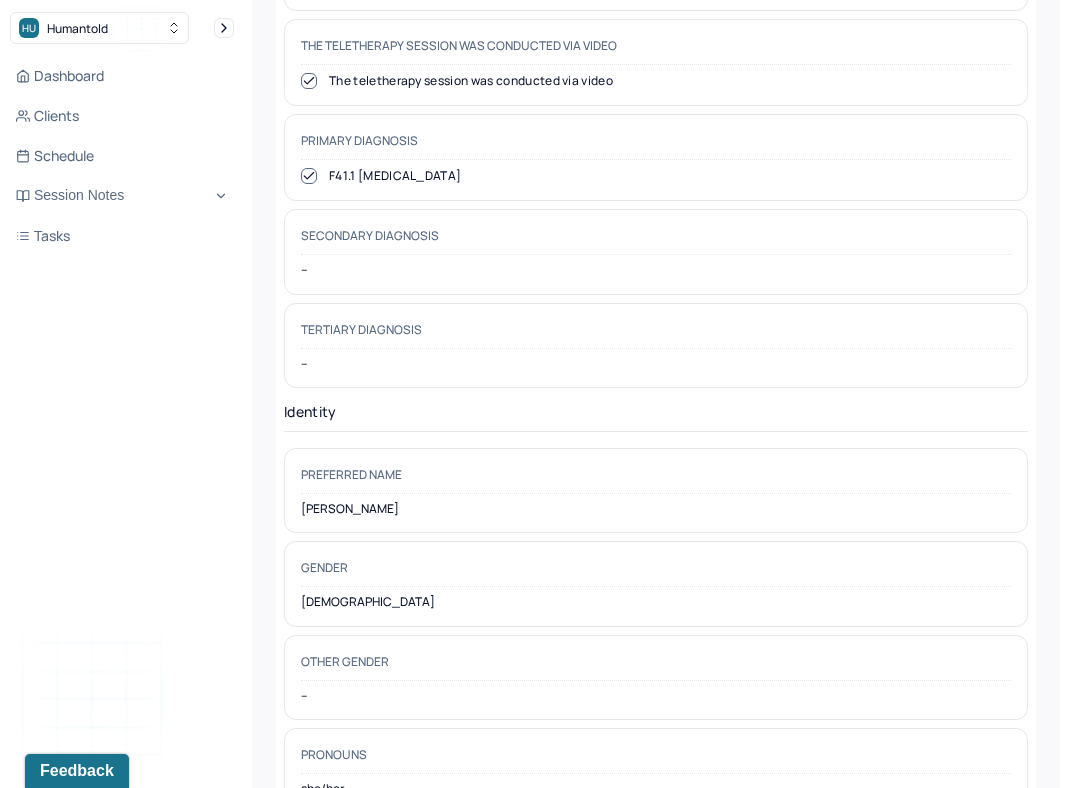 scroll, scrollTop: 0, scrollLeft: 0, axis: both 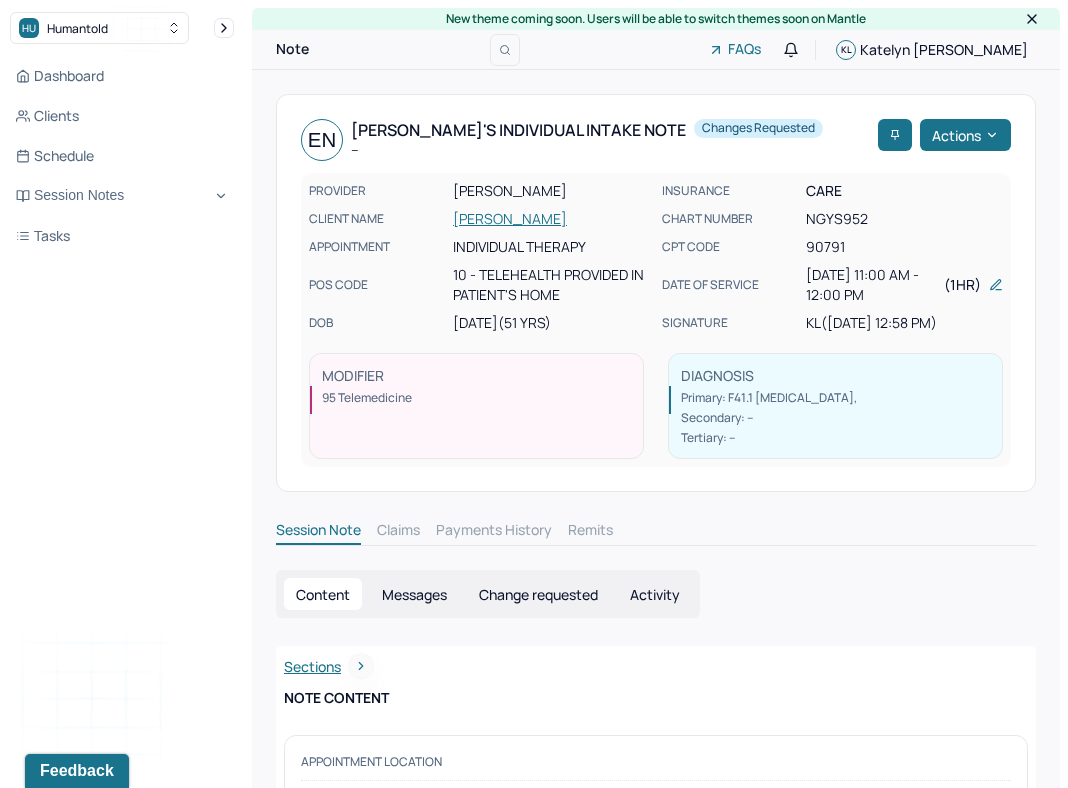click on "Session Note Claims Payments History Remits" at bounding box center [656, 545] 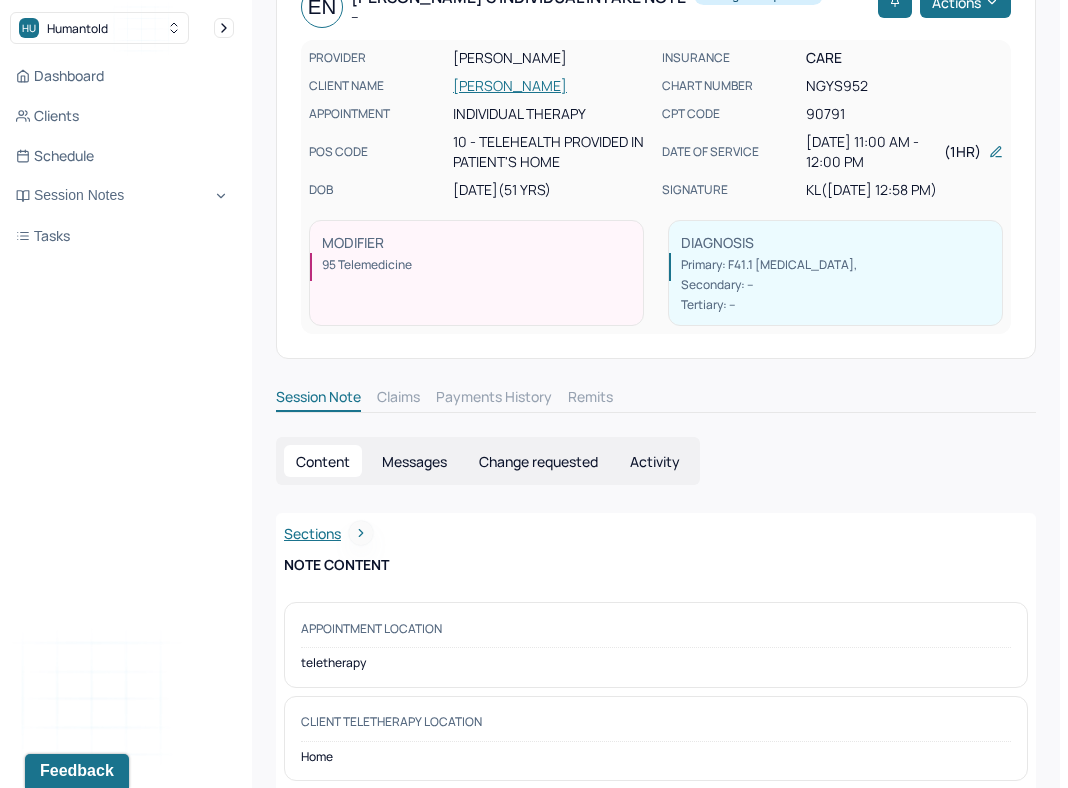 scroll, scrollTop: 156, scrollLeft: 0, axis: vertical 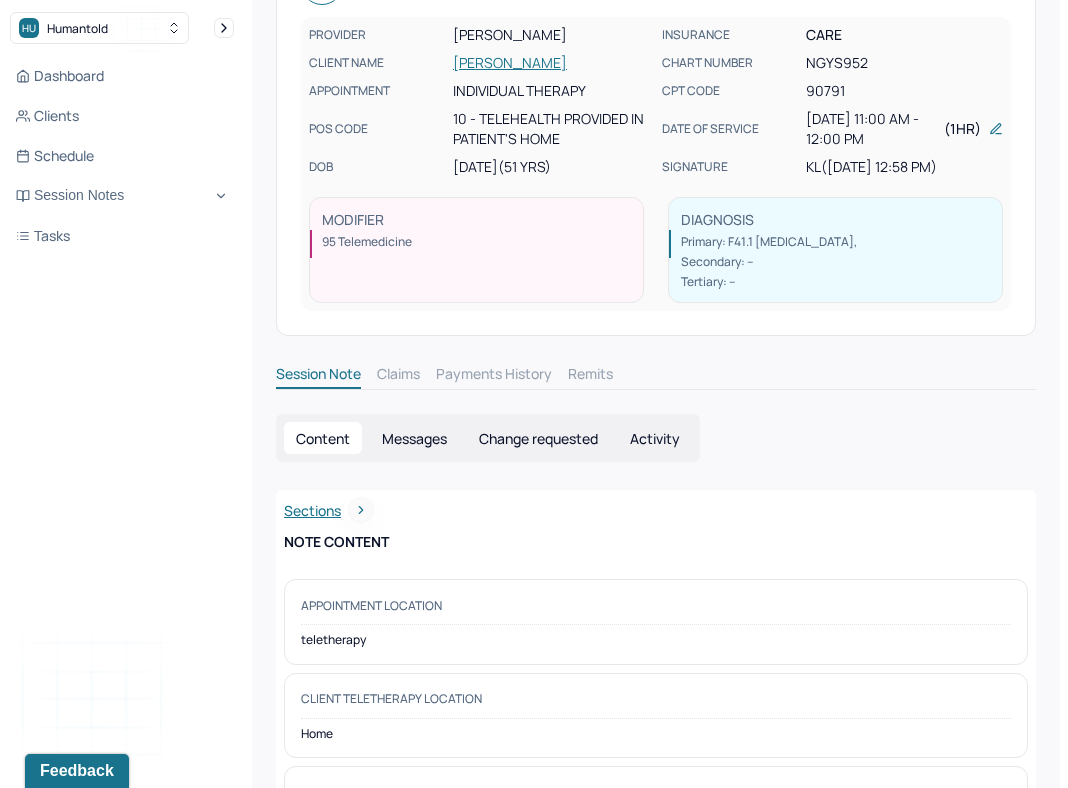 click on "Change requested" at bounding box center [538, 438] 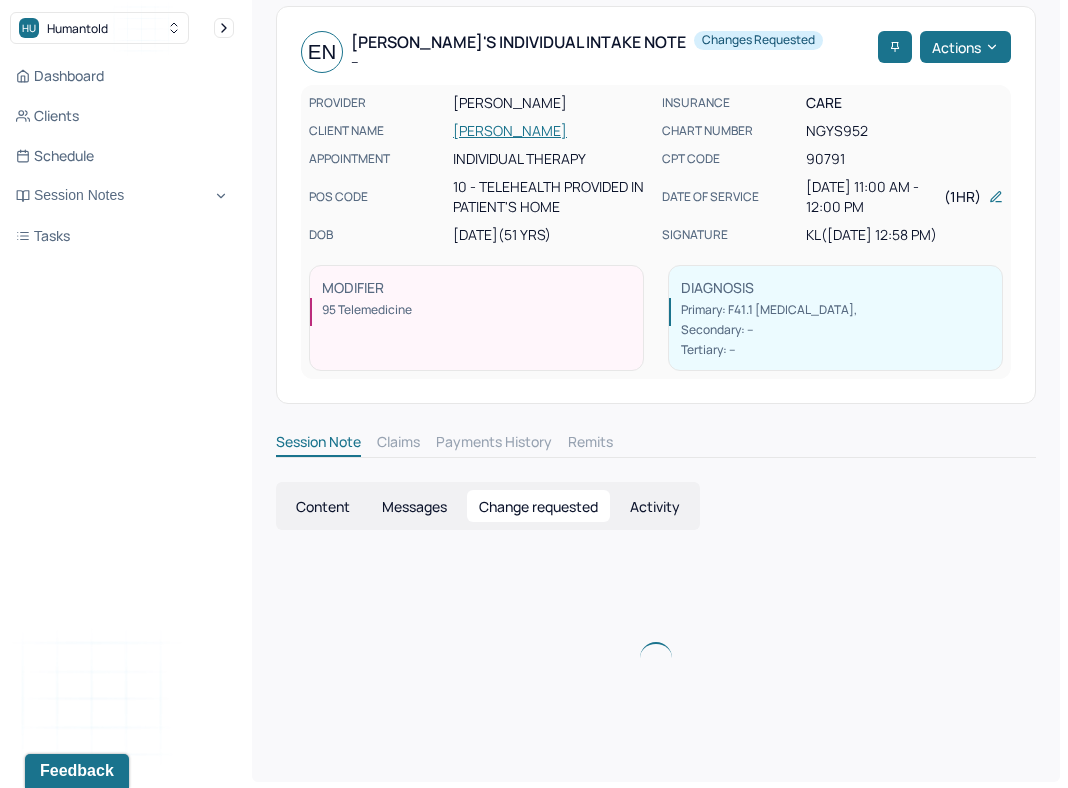 scroll, scrollTop: 48, scrollLeft: 0, axis: vertical 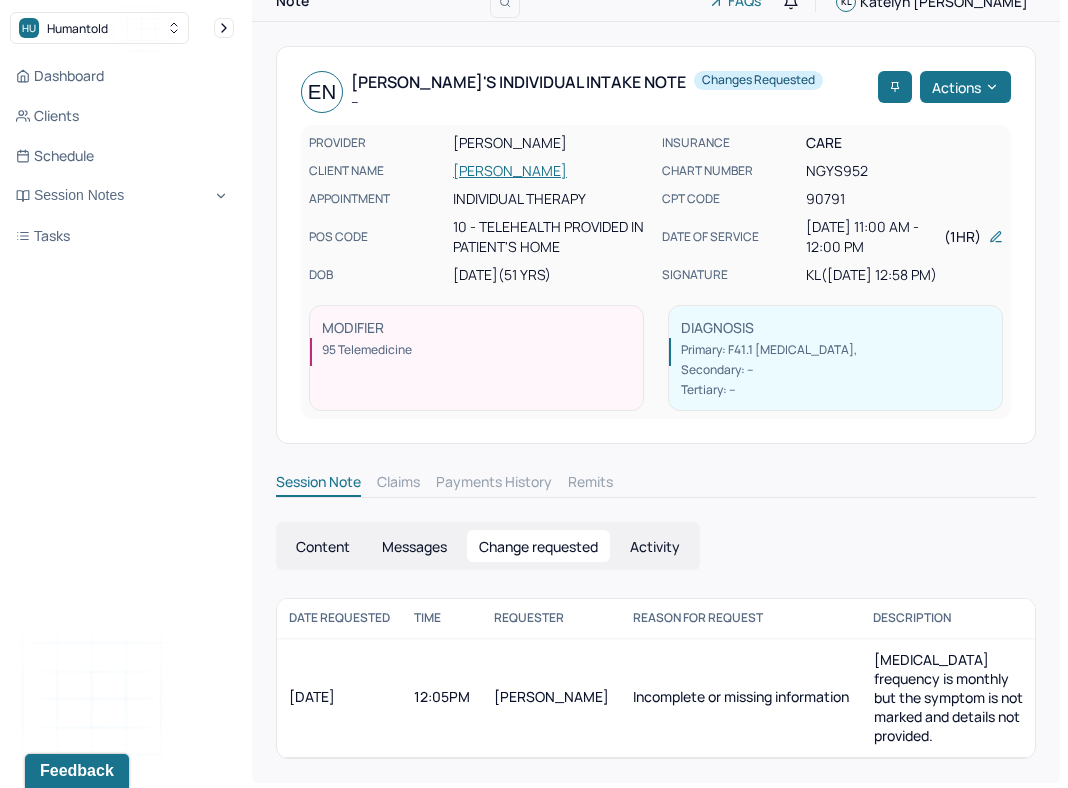 click on "Session Note Claims Payments History Remits" at bounding box center [656, 497] 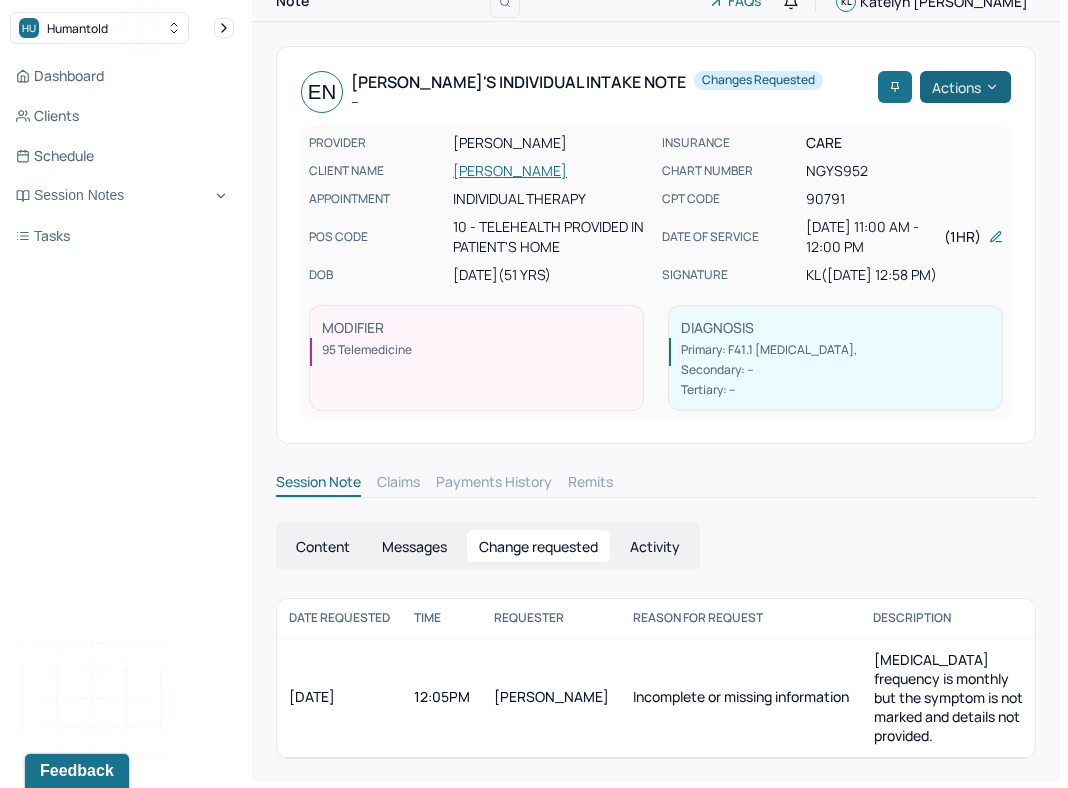 click 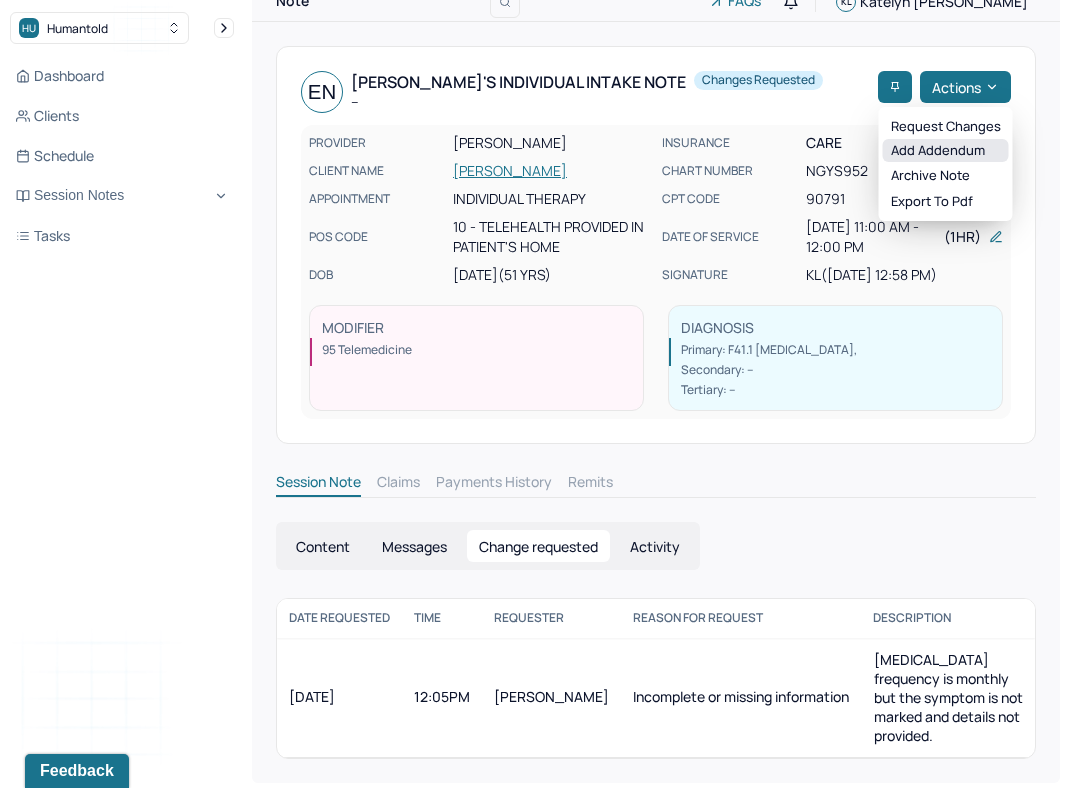 click on "Add addendum" at bounding box center (946, 151) 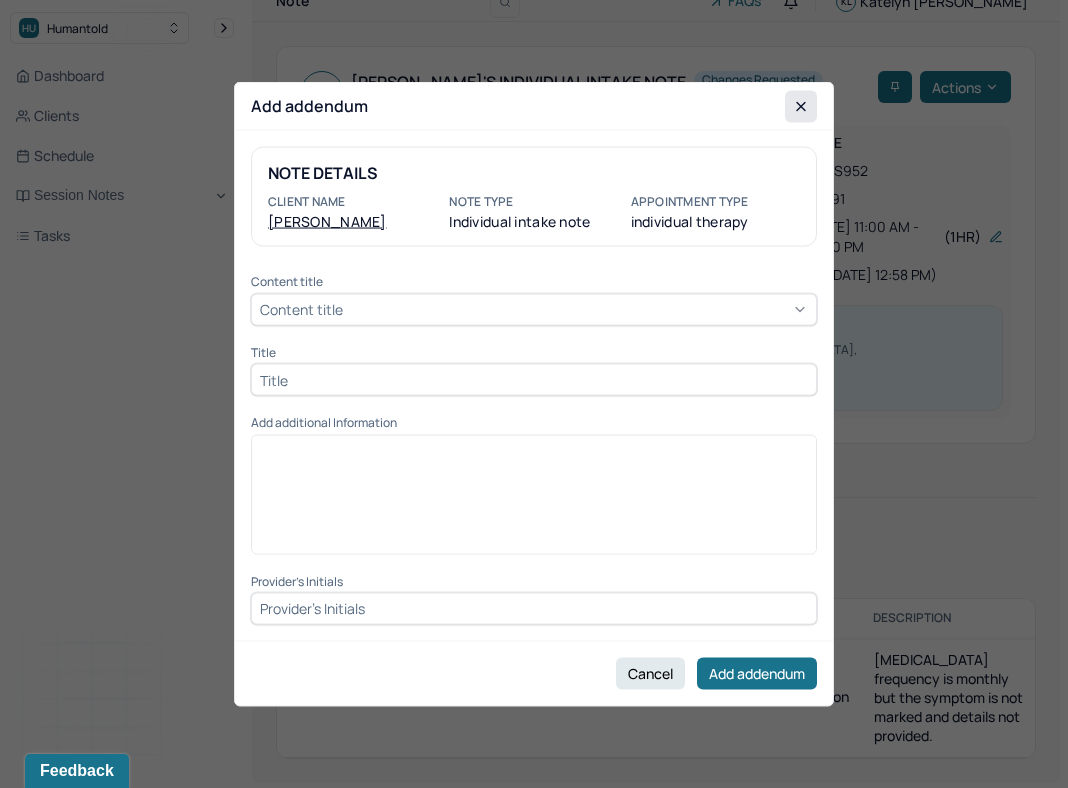 click 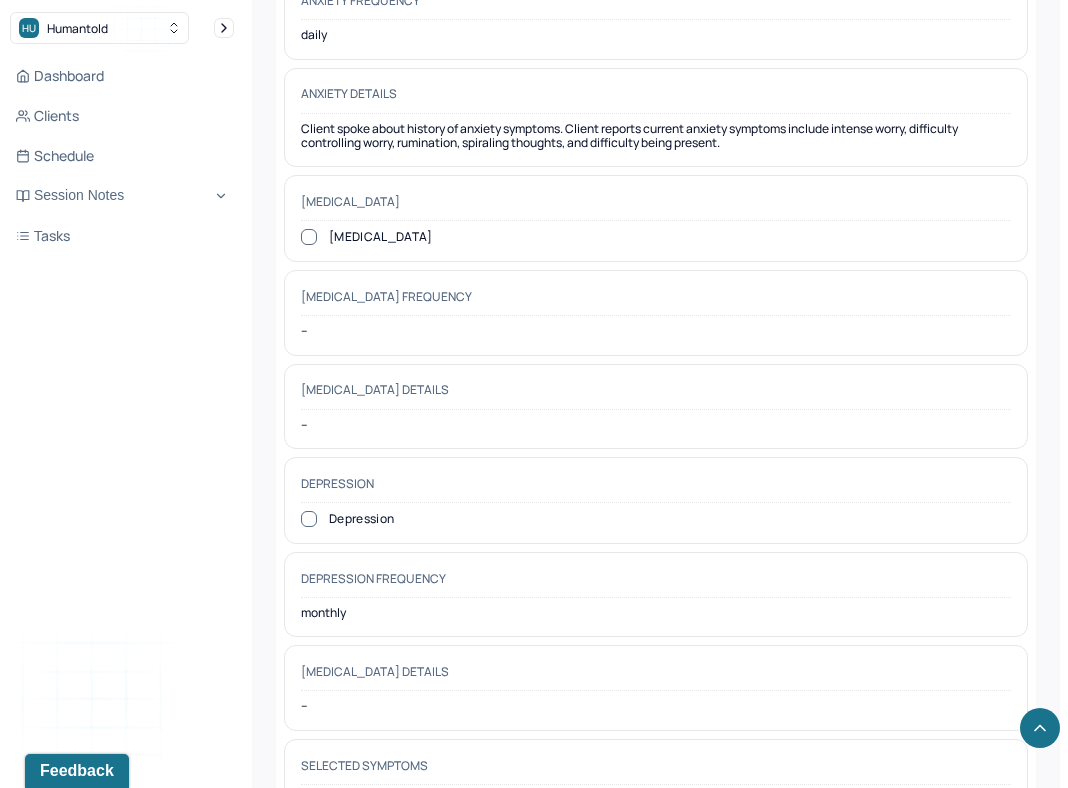 scroll, scrollTop: 3513, scrollLeft: 0, axis: vertical 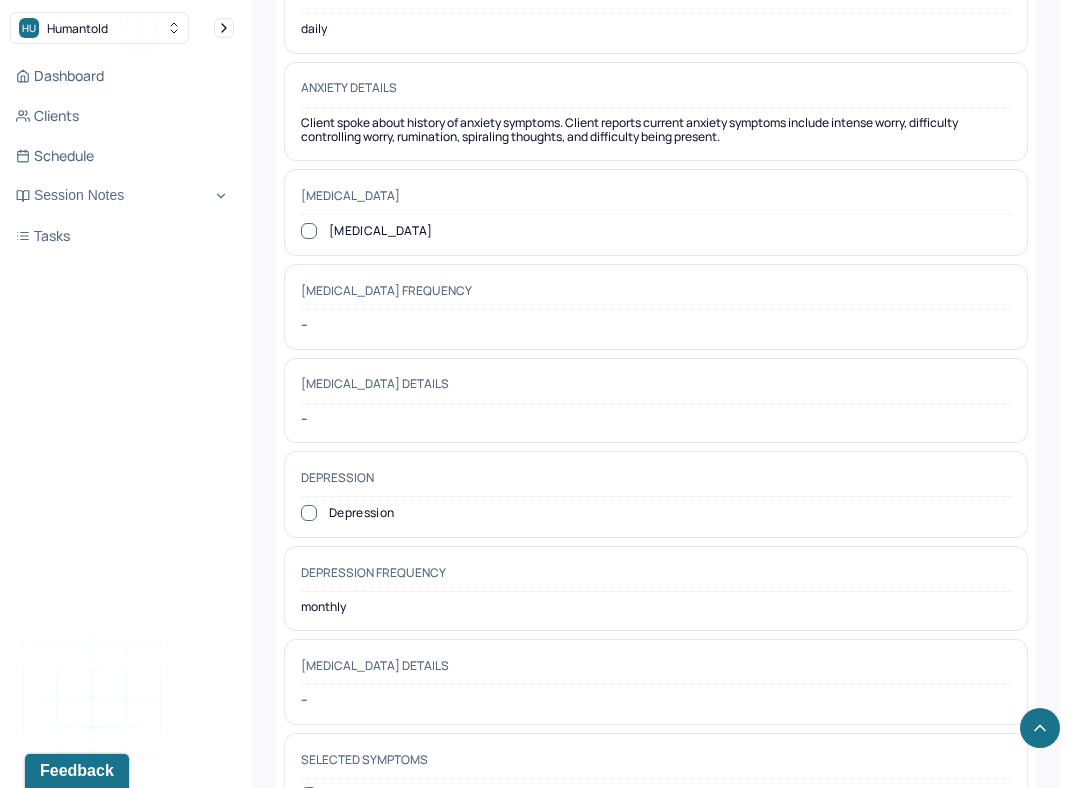 click on "monthly" at bounding box center [656, 607] 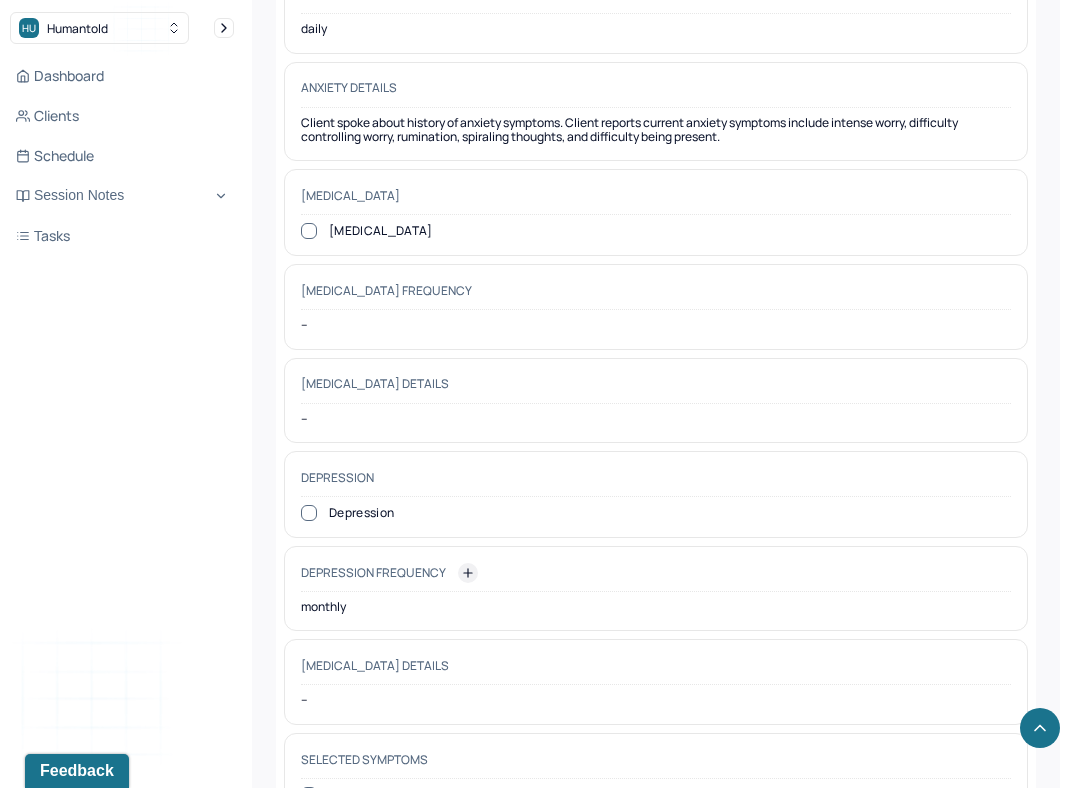 click 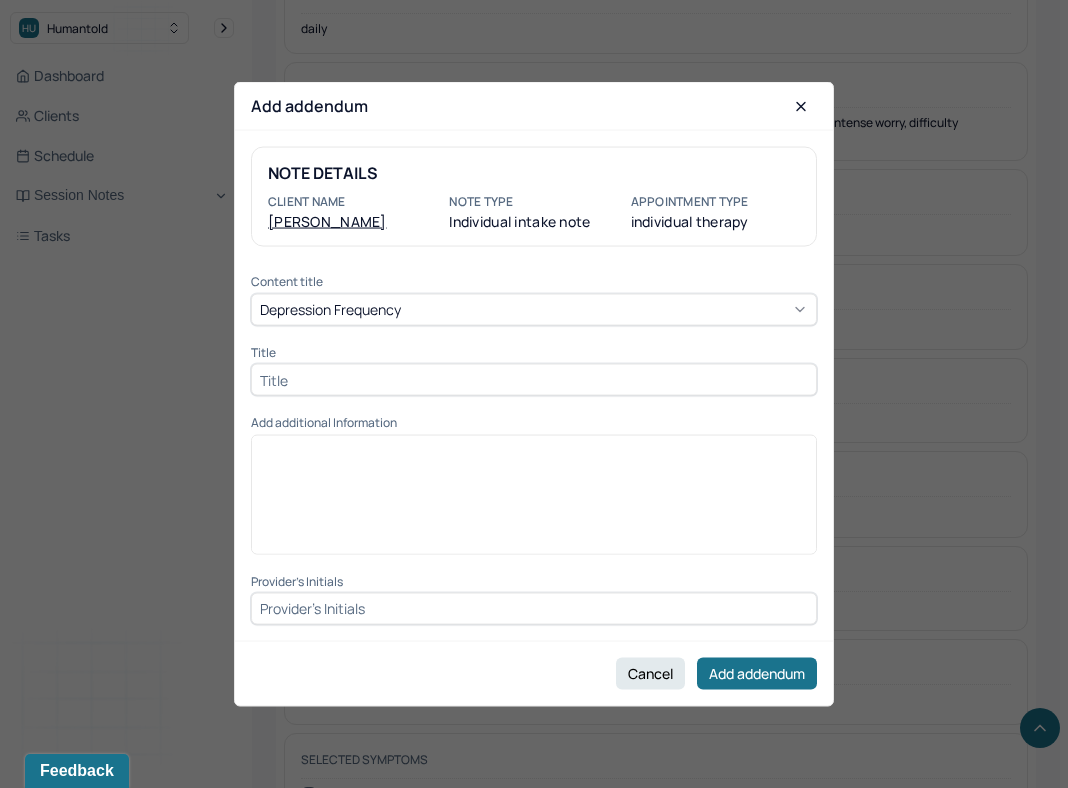 click at bounding box center [534, 380] 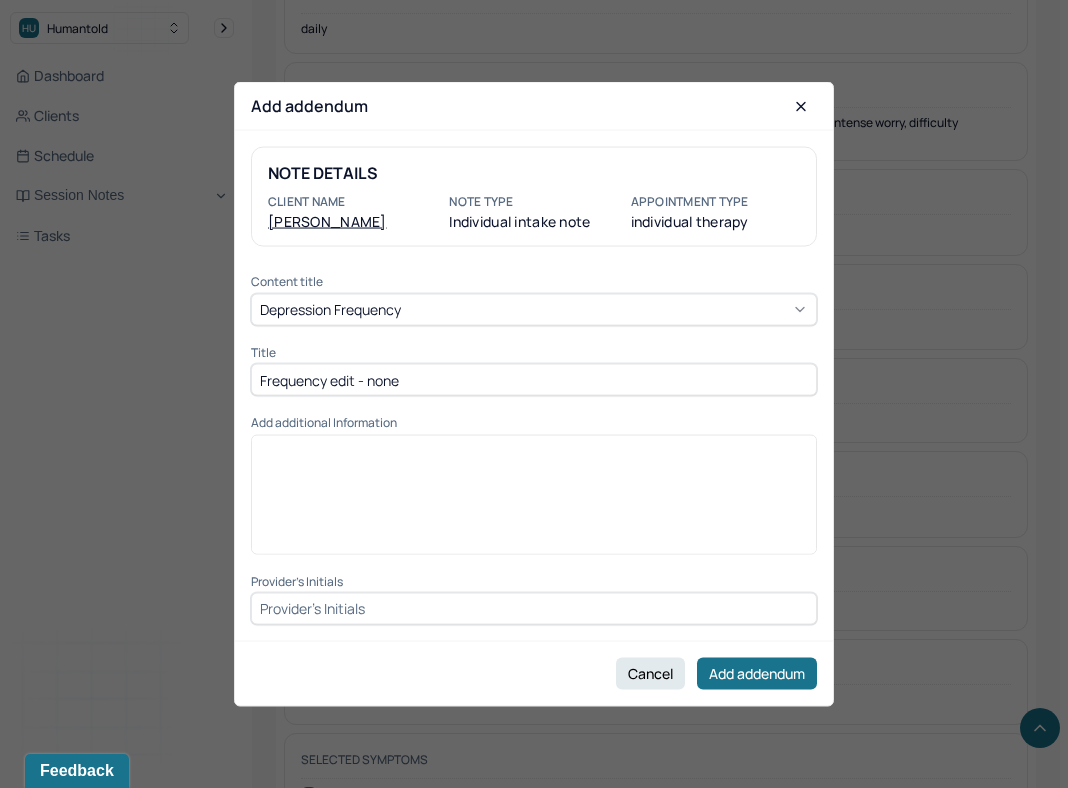 type on "Frequency edit - none" 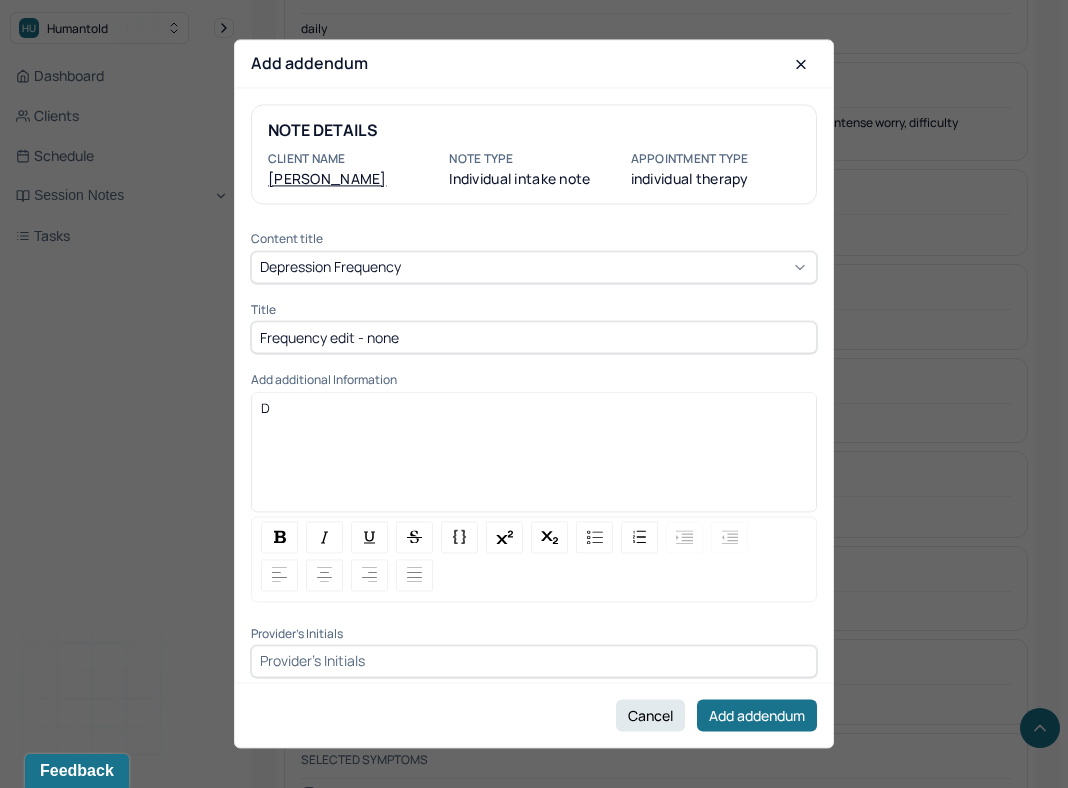 type 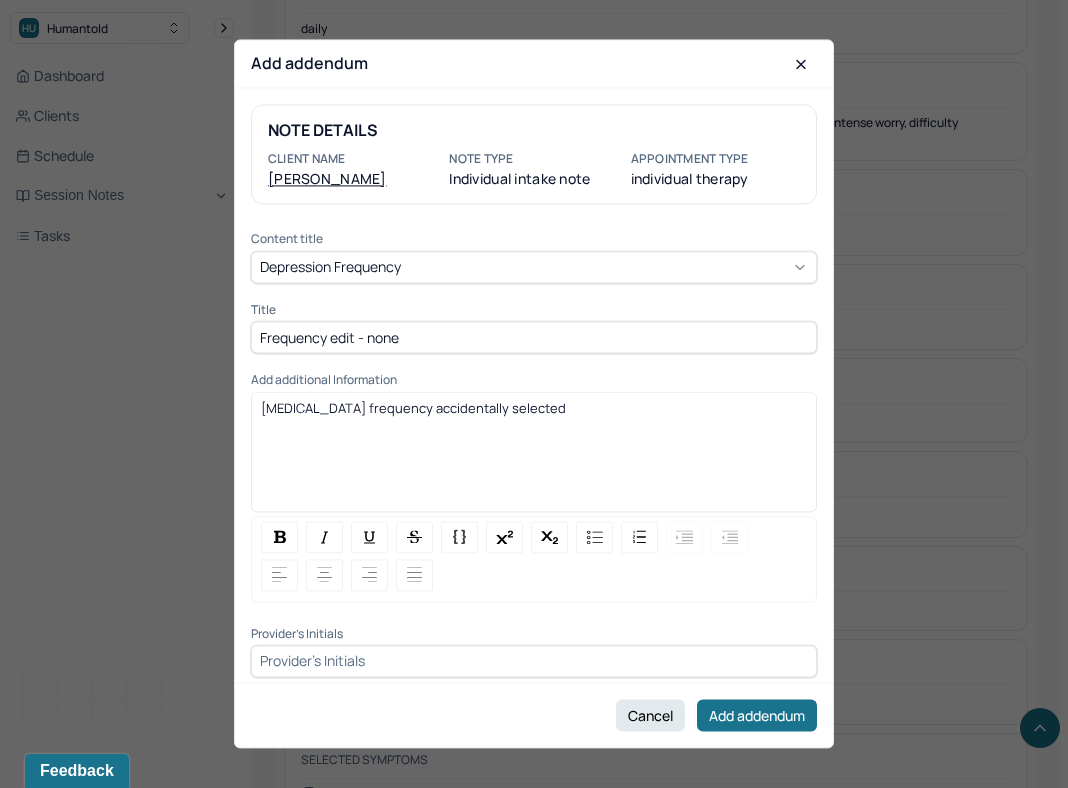 click on "[MEDICAL_DATA] frequency accidentally selected" at bounding box center [534, 459] 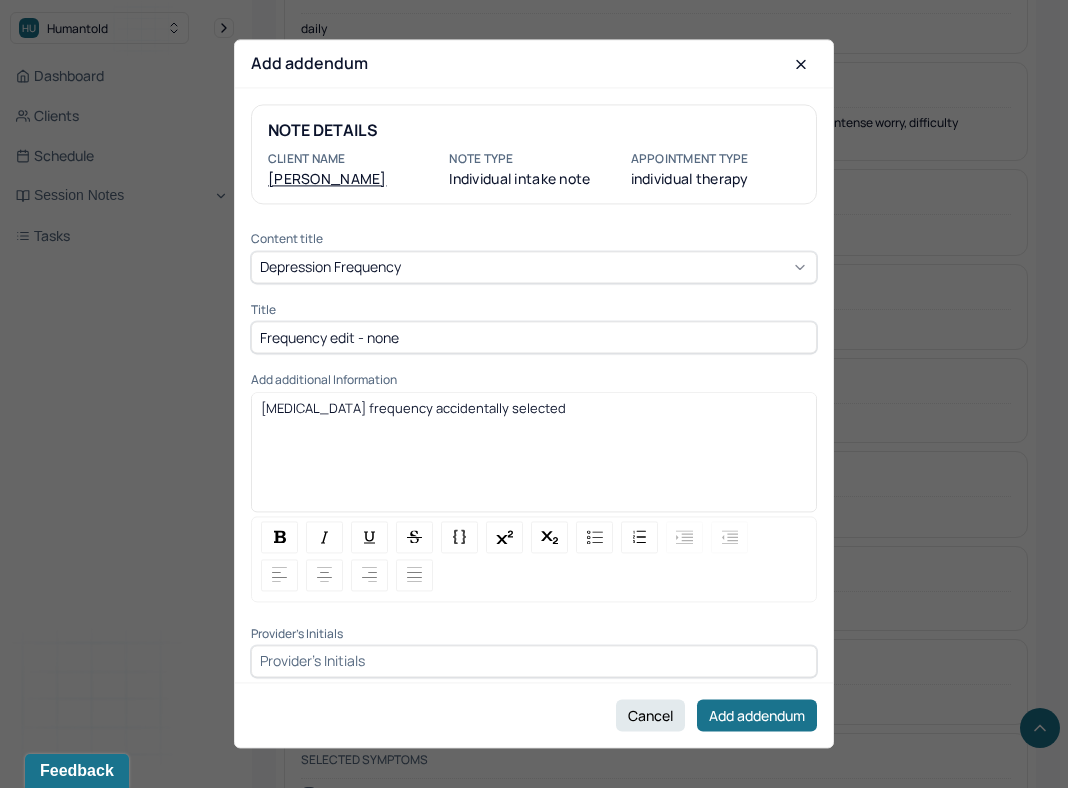 click on "[MEDICAL_DATA] frequency accidentally selected" at bounding box center [534, 408] 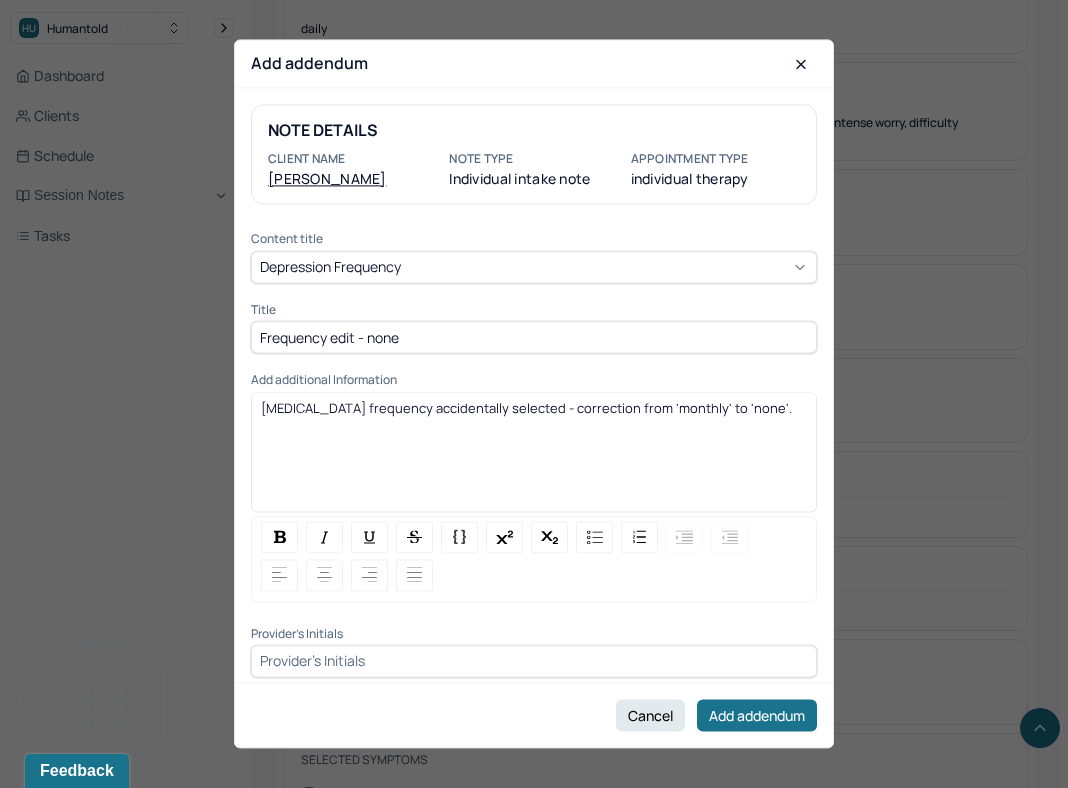 click at bounding box center (534, 661) 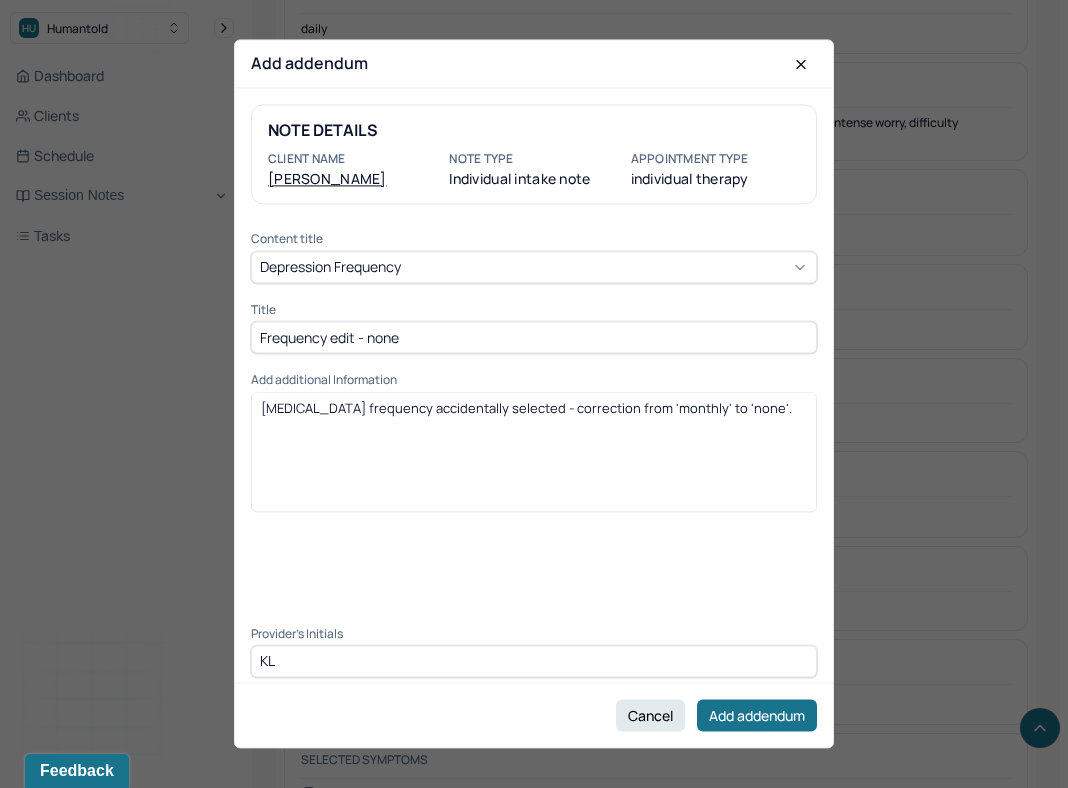 type on "KL" 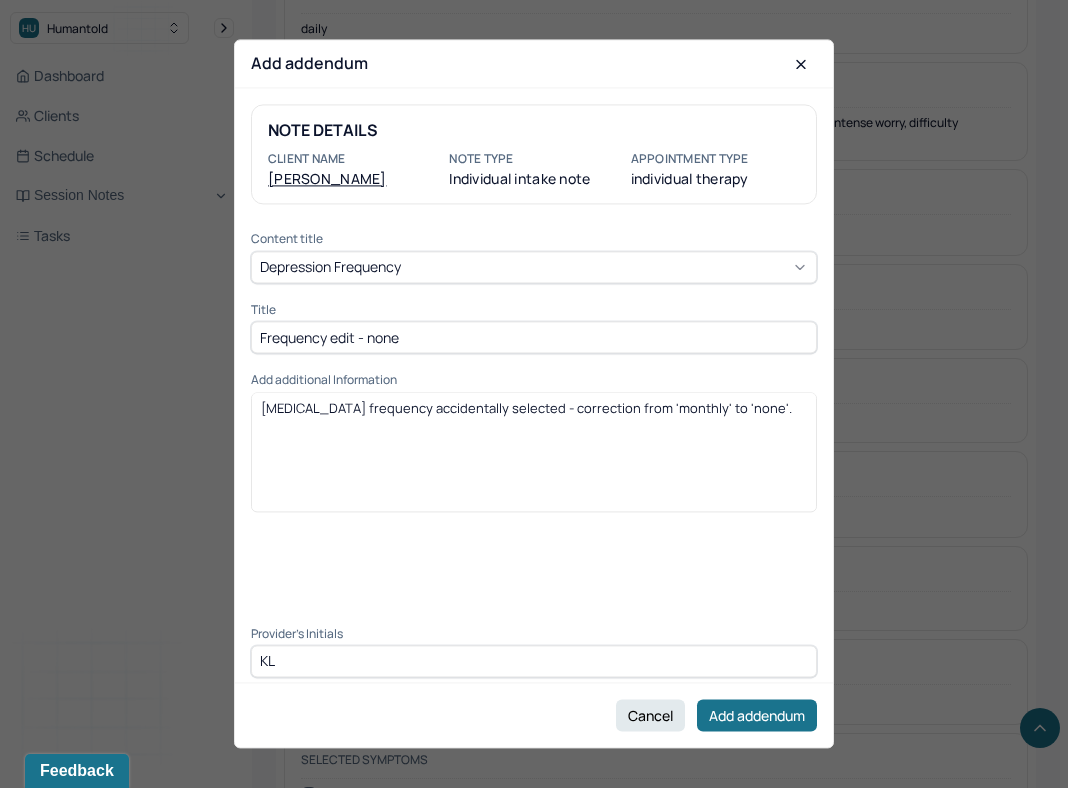 click on "Add additional Information" at bounding box center [534, 381] 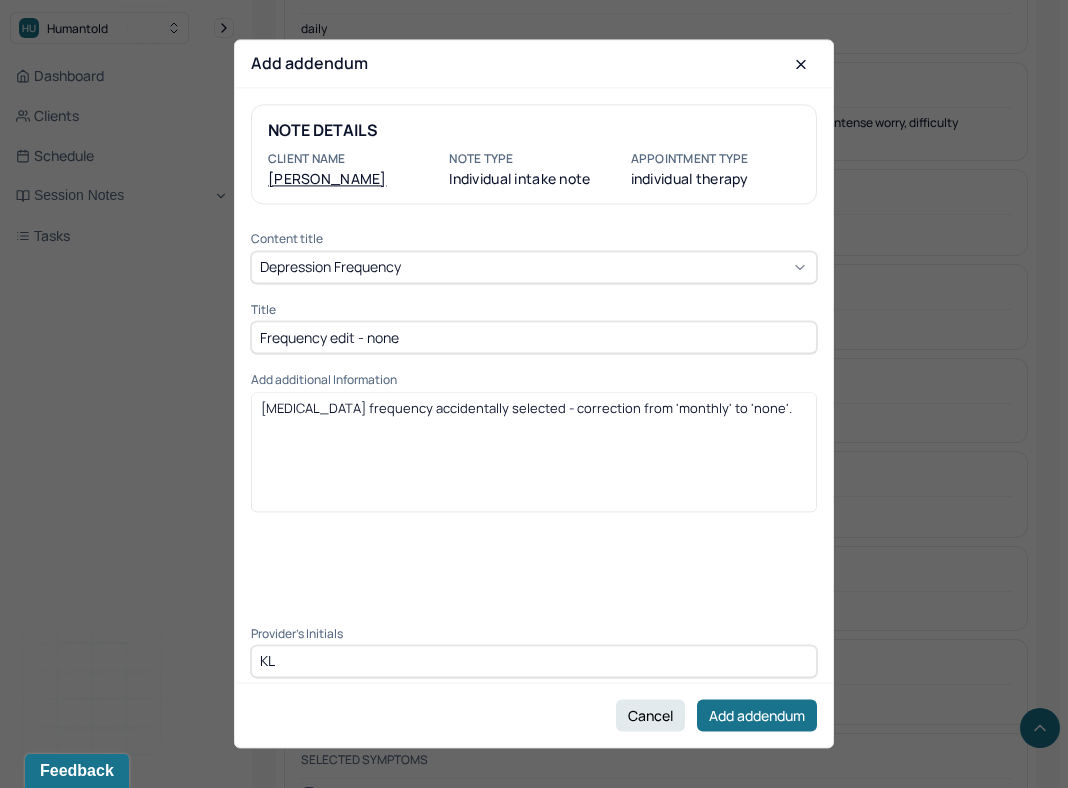 click on "Depression frequency" at bounding box center (534, 267) 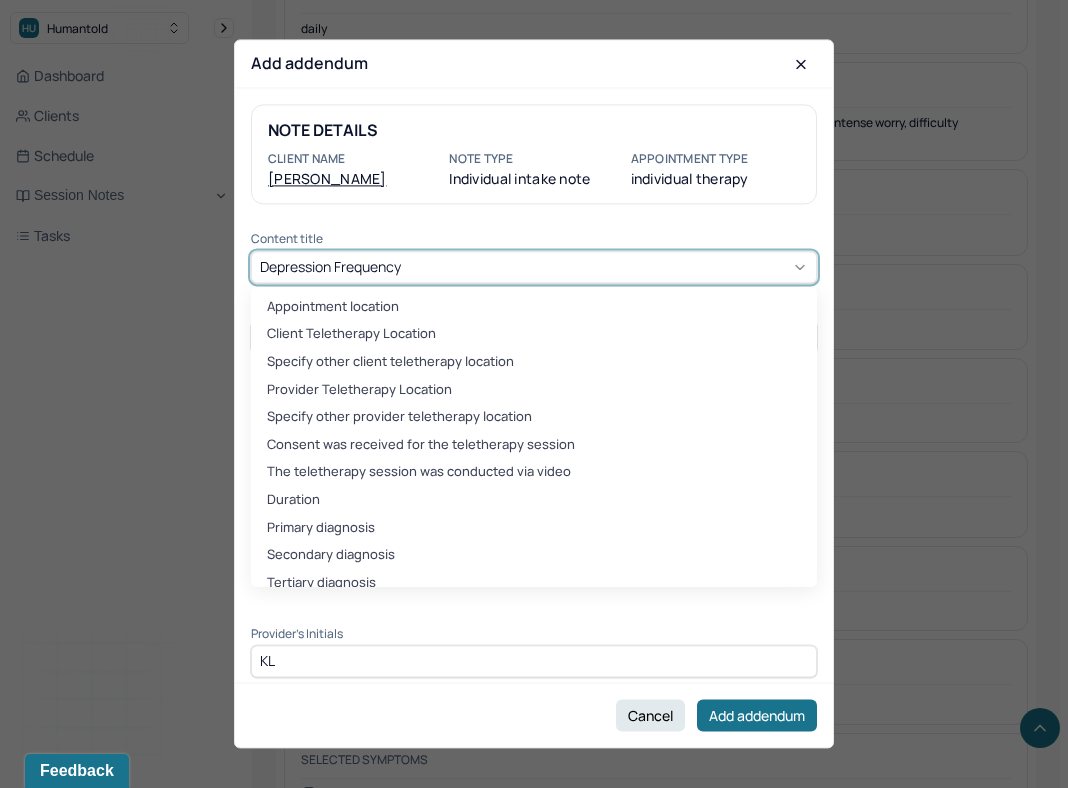 click on "Content title" at bounding box center (534, 240) 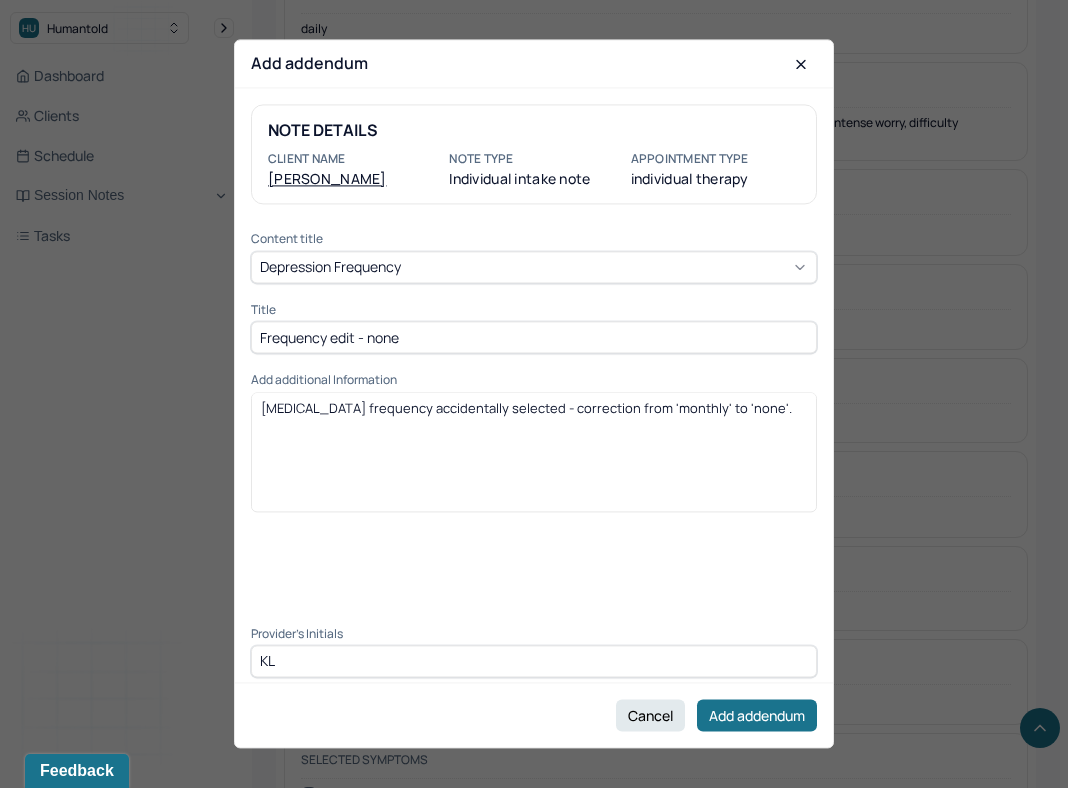 click on "[MEDICAL_DATA] frequency accidentally selected - correction from 'monthly' to 'none'." at bounding box center [526, 408] 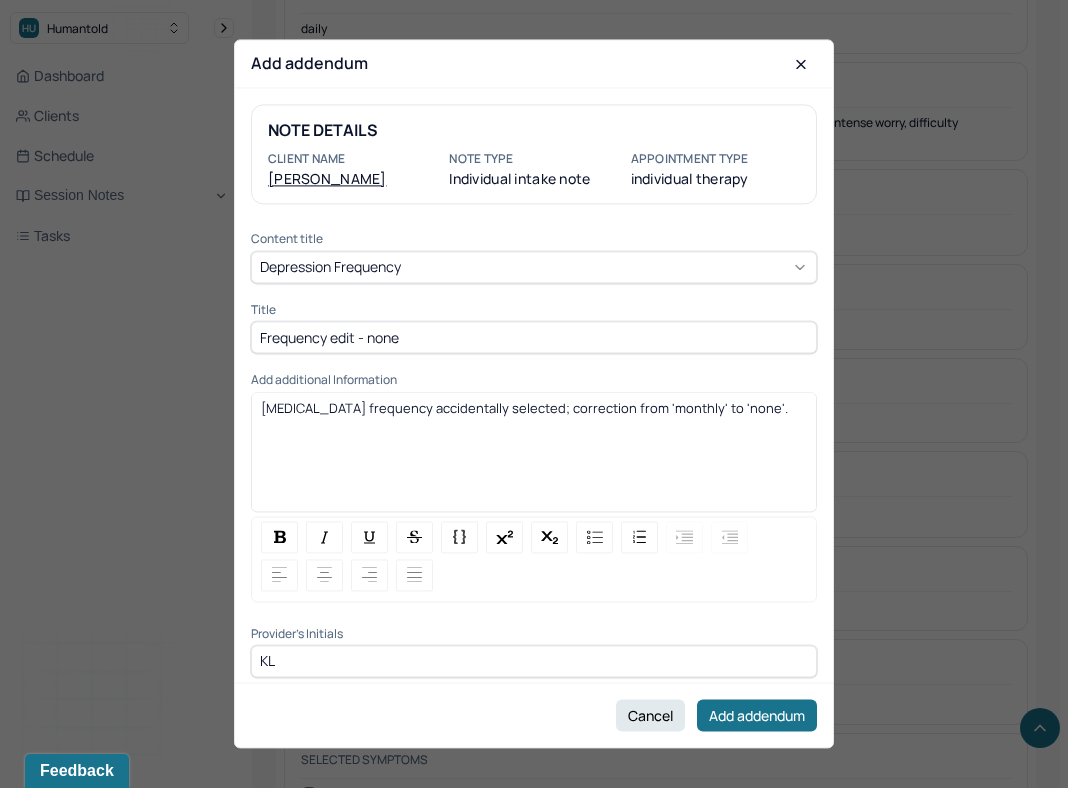click on "[MEDICAL_DATA] frequency accidentally selected; correction from 'monthly' to 'none'." at bounding box center (534, 459) 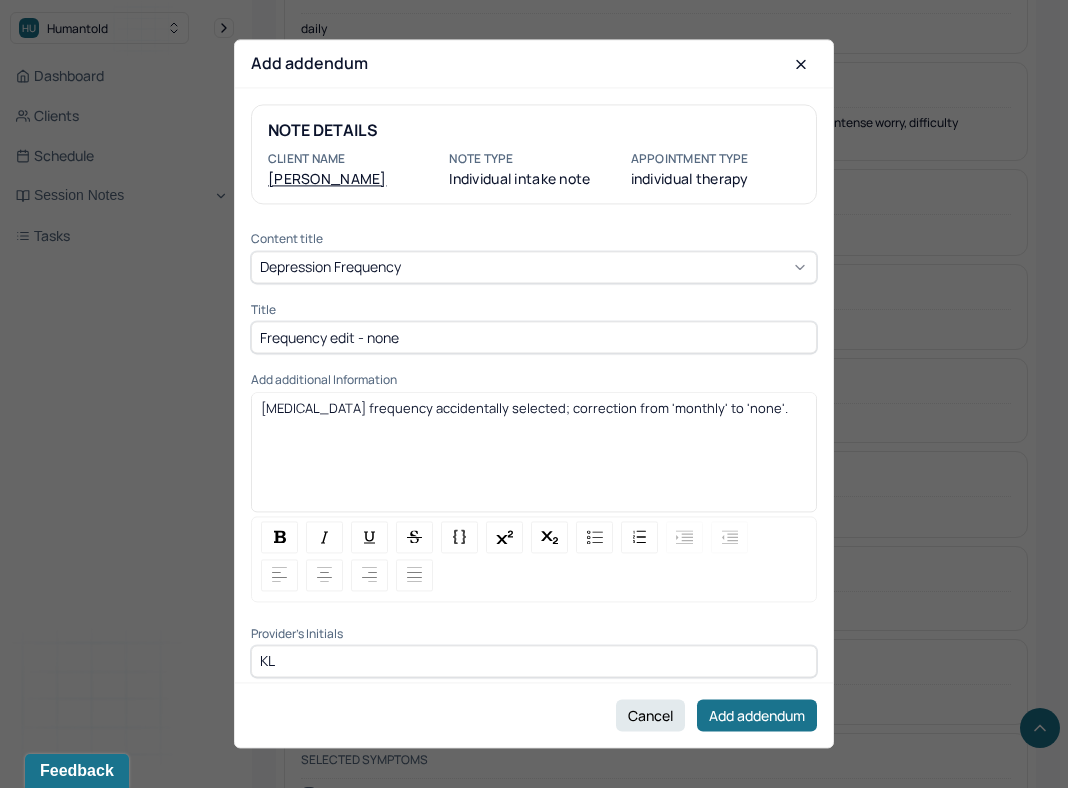 click on "Add additional Information" at bounding box center [534, 381] 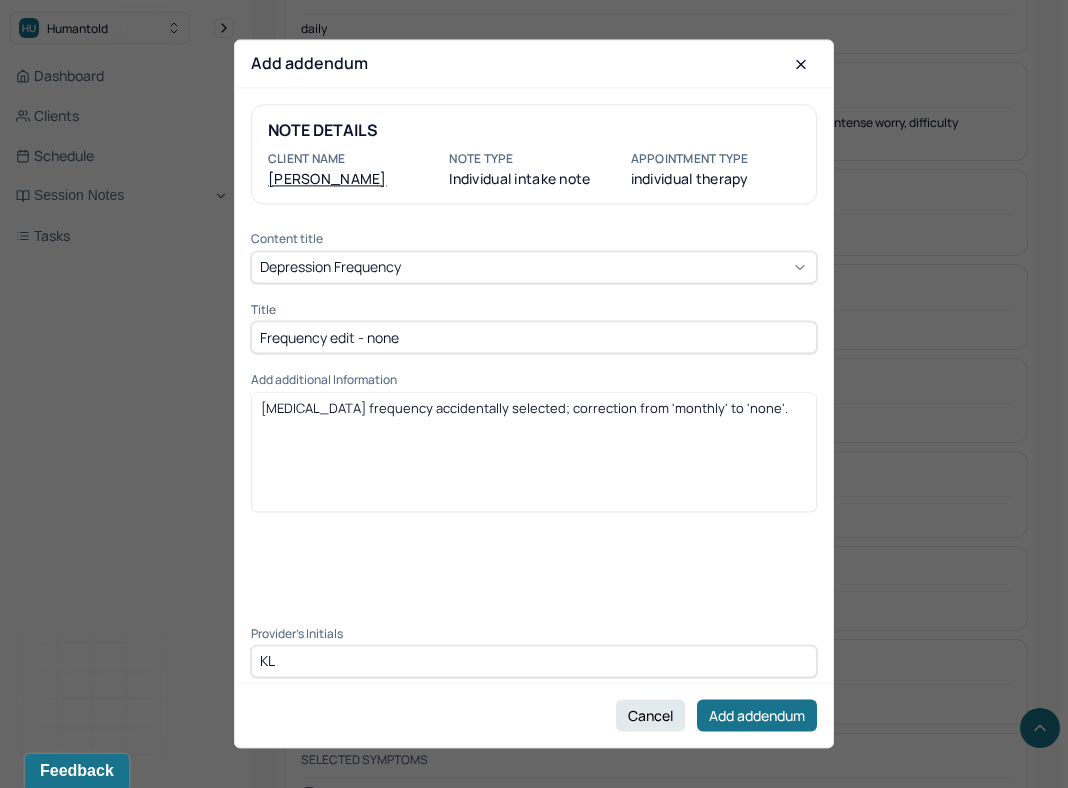 click on "Frequency edit - none" at bounding box center (534, 338) 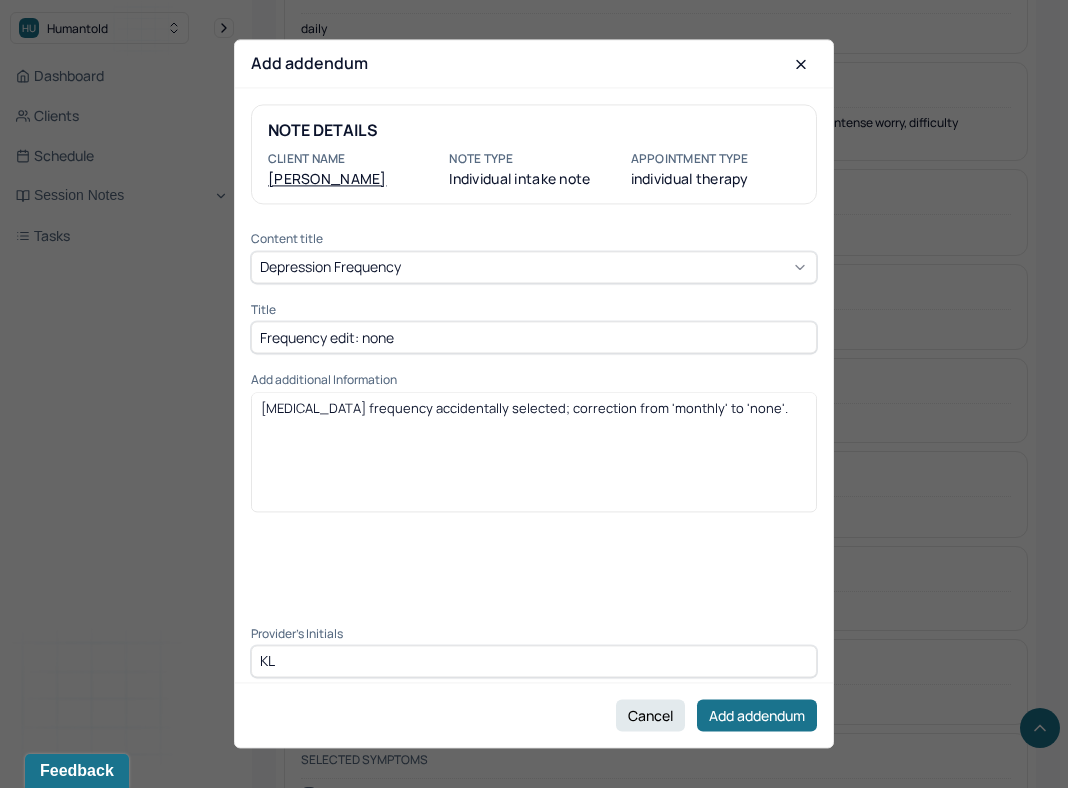 click on "Frequency edit: none" at bounding box center (534, 338) 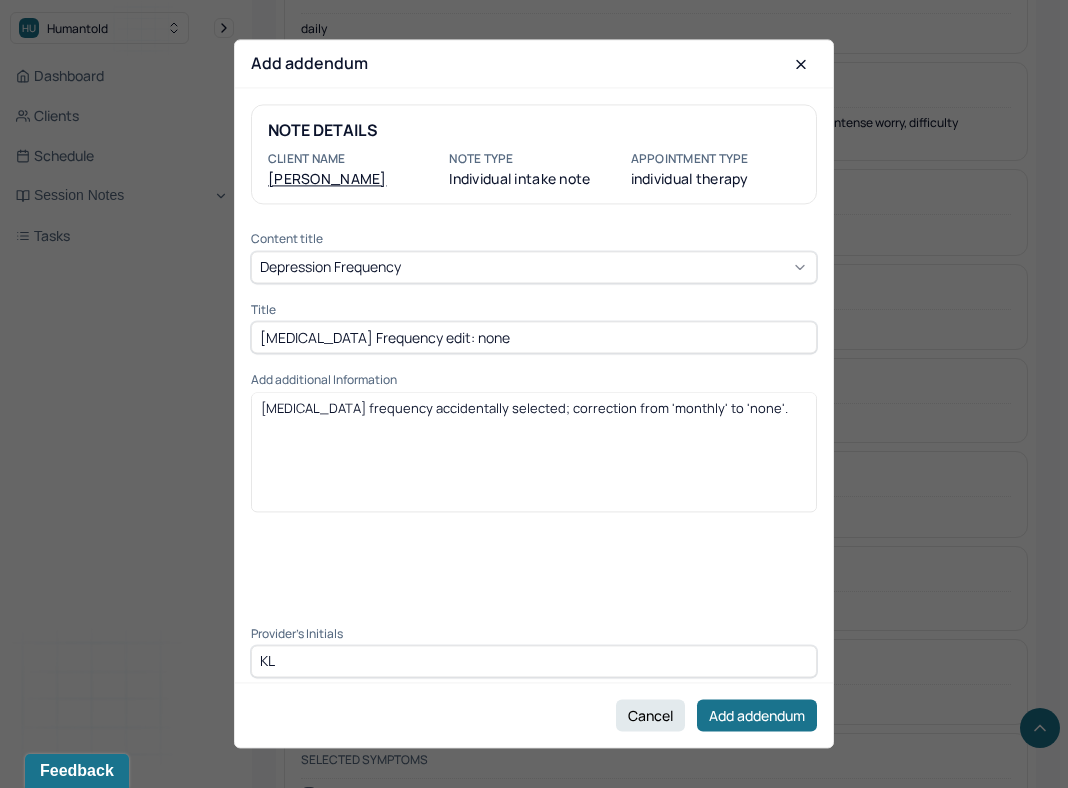 click on "[MEDICAL_DATA] Frequency edit: none" at bounding box center (534, 338) 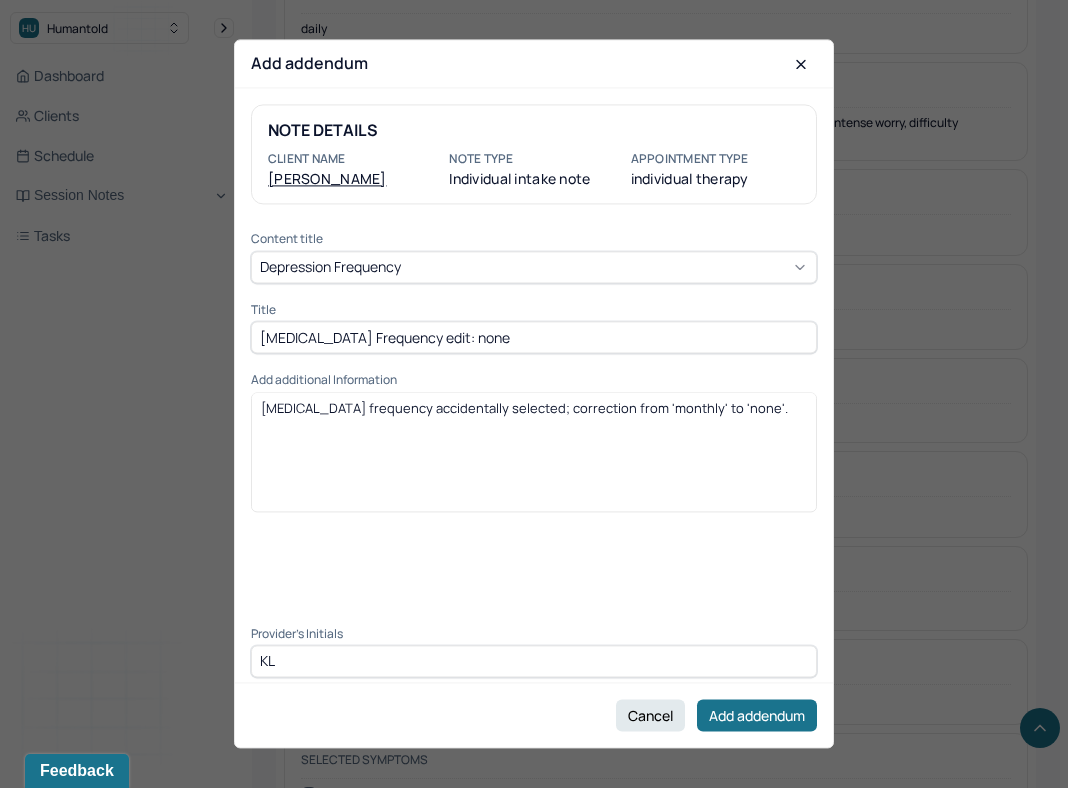 click on "Content title [MEDICAL_DATA] frequency Title [MEDICAL_DATA] Frequency edit: none Add additional Information [MEDICAL_DATA] frequency accidentally selected; correction from 'monthly' to 'none'. Provider's Initials KL" at bounding box center (534, 455) 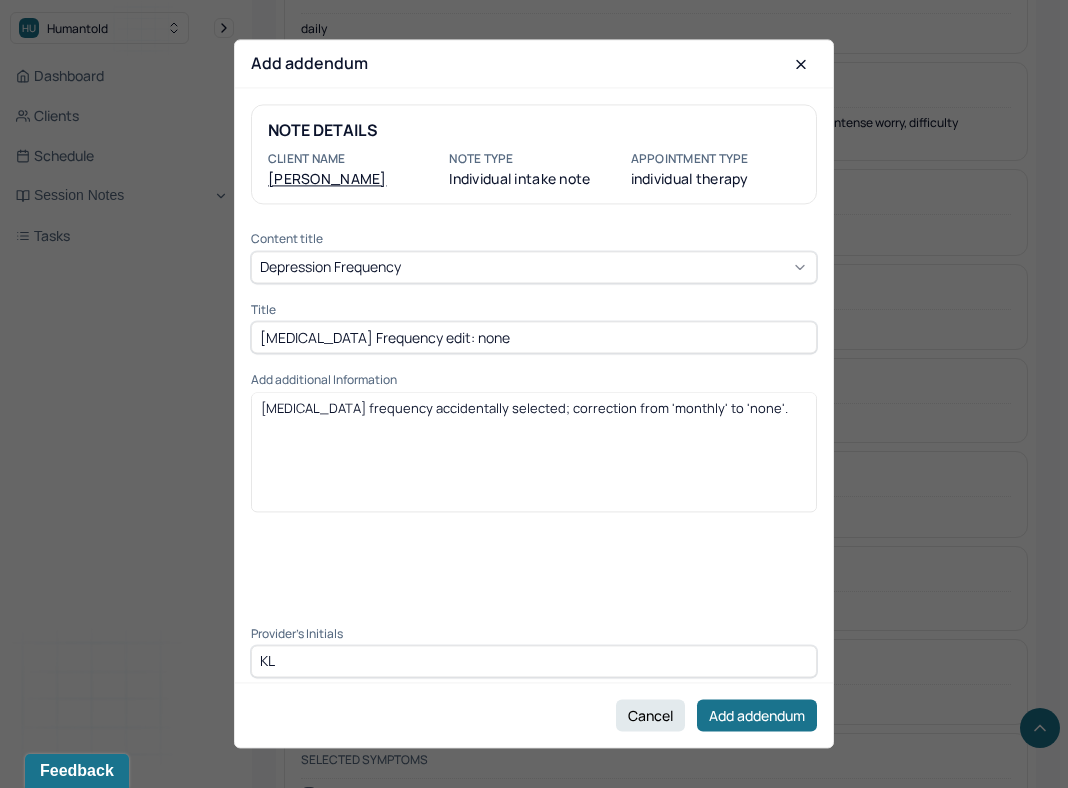click on "Add additional Information" at bounding box center [534, 381] 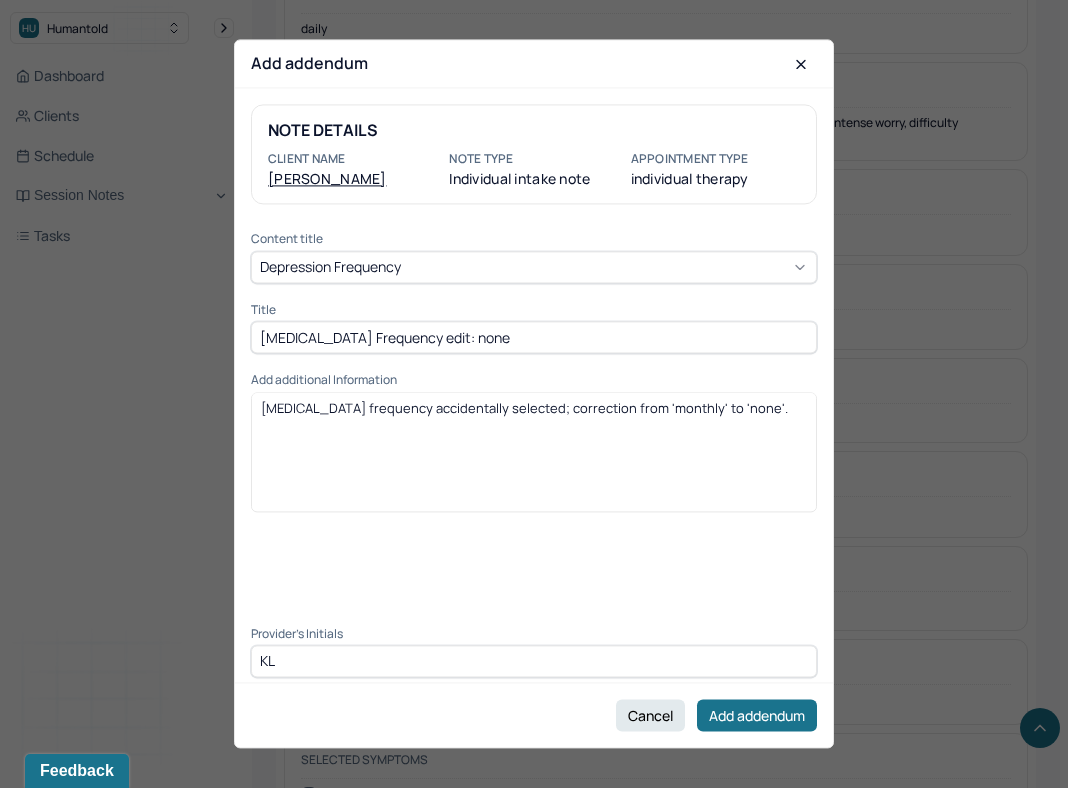 click on "[MEDICAL_DATA] frequency accidentally selected; correction from 'monthly' to 'none'." at bounding box center [534, 499] 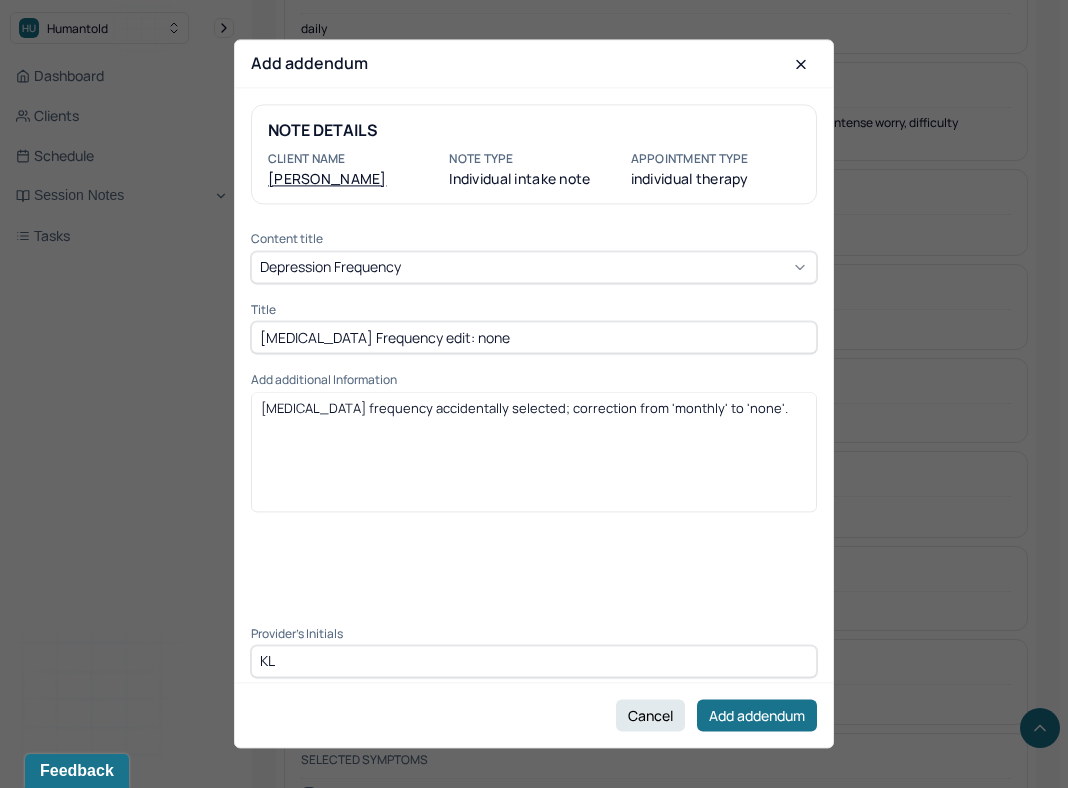 click on "[MEDICAL_DATA] frequency accidentally selected; correction from 'monthly' to 'none'." at bounding box center [534, 459] 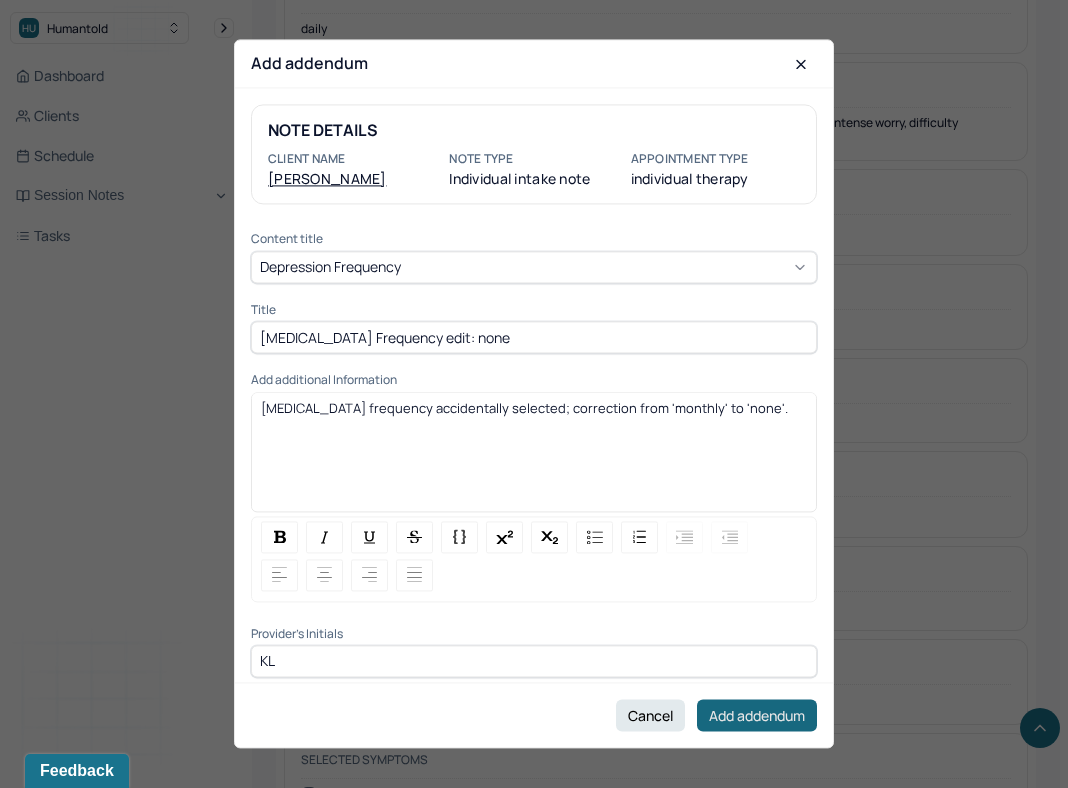 click on "Add addendum" at bounding box center [757, 716] 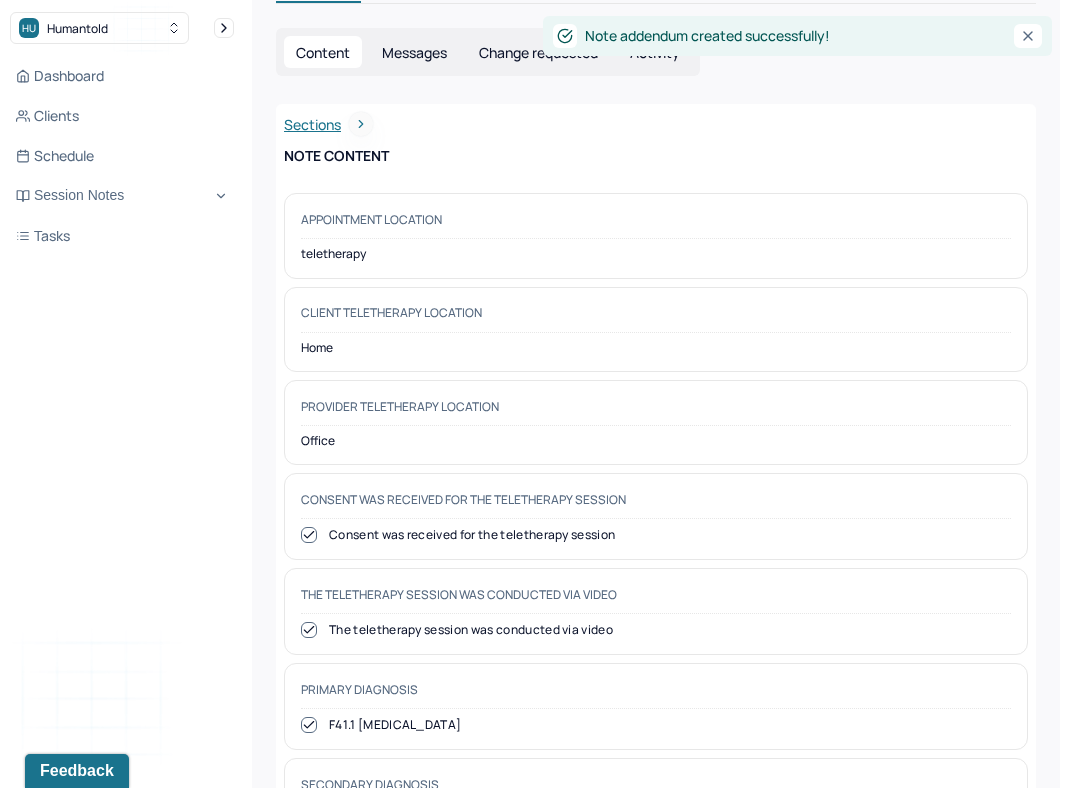 scroll, scrollTop: 0, scrollLeft: 0, axis: both 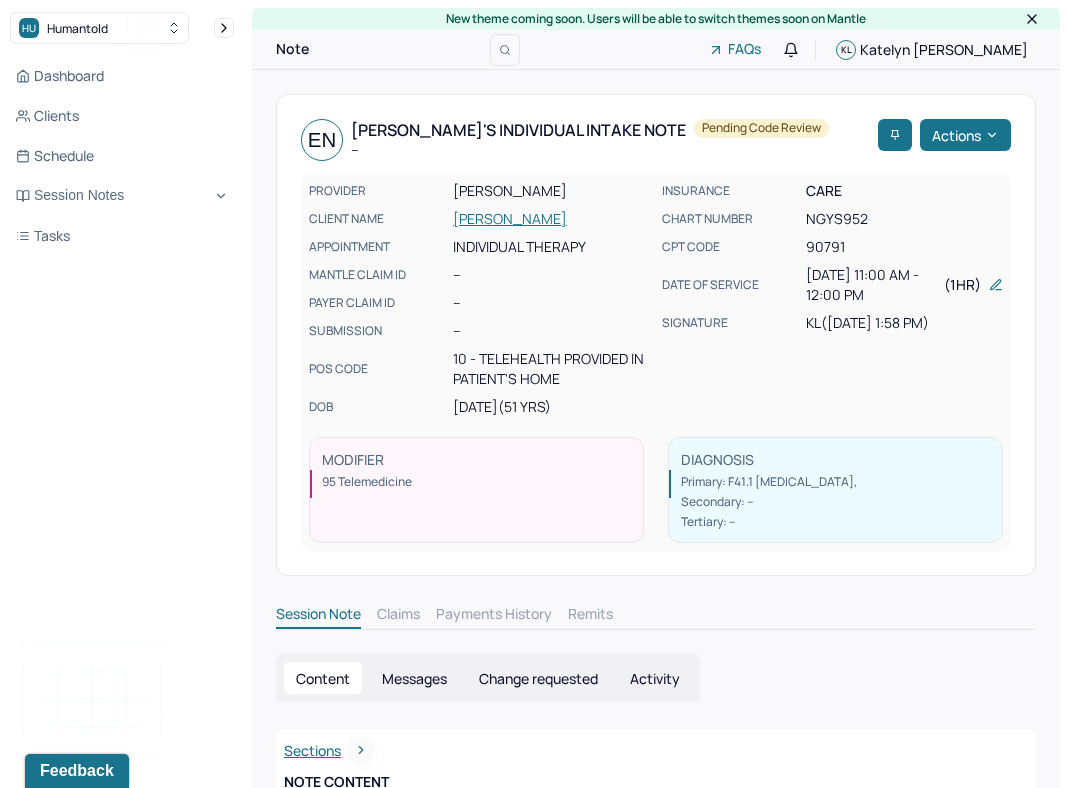 click on "Content Messages Change requested Activity" at bounding box center [488, 678] 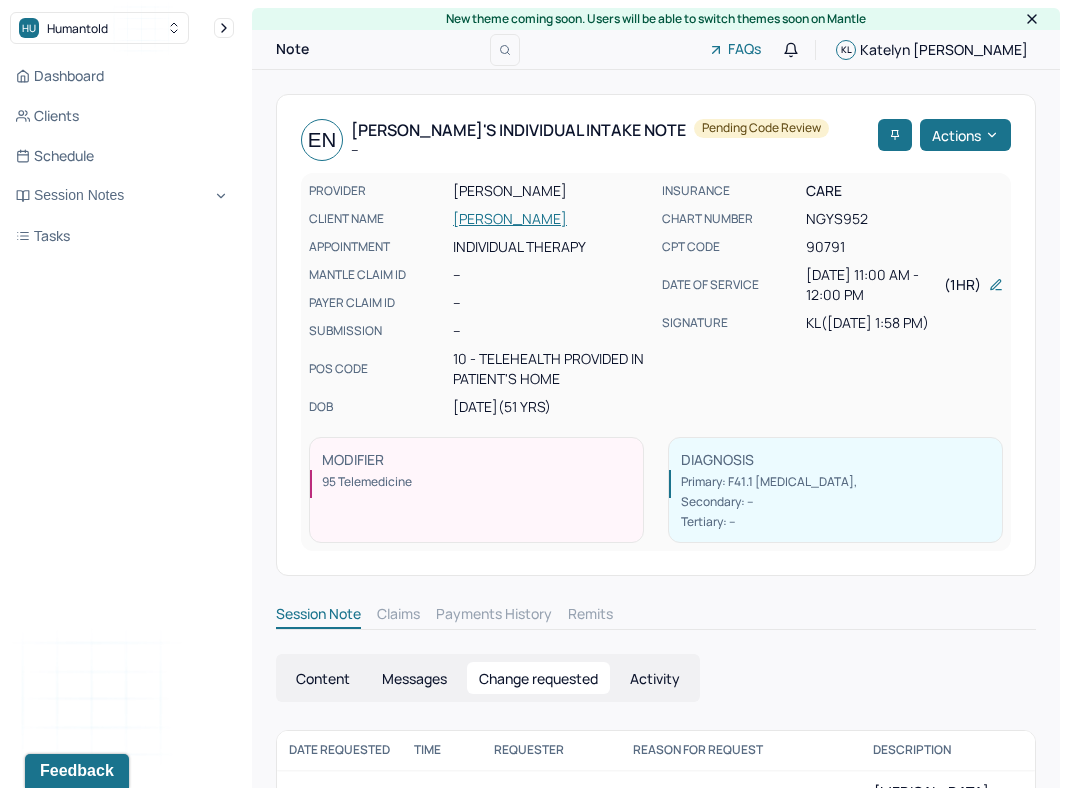 scroll, scrollTop: 132, scrollLeft: 0, axis: vertical 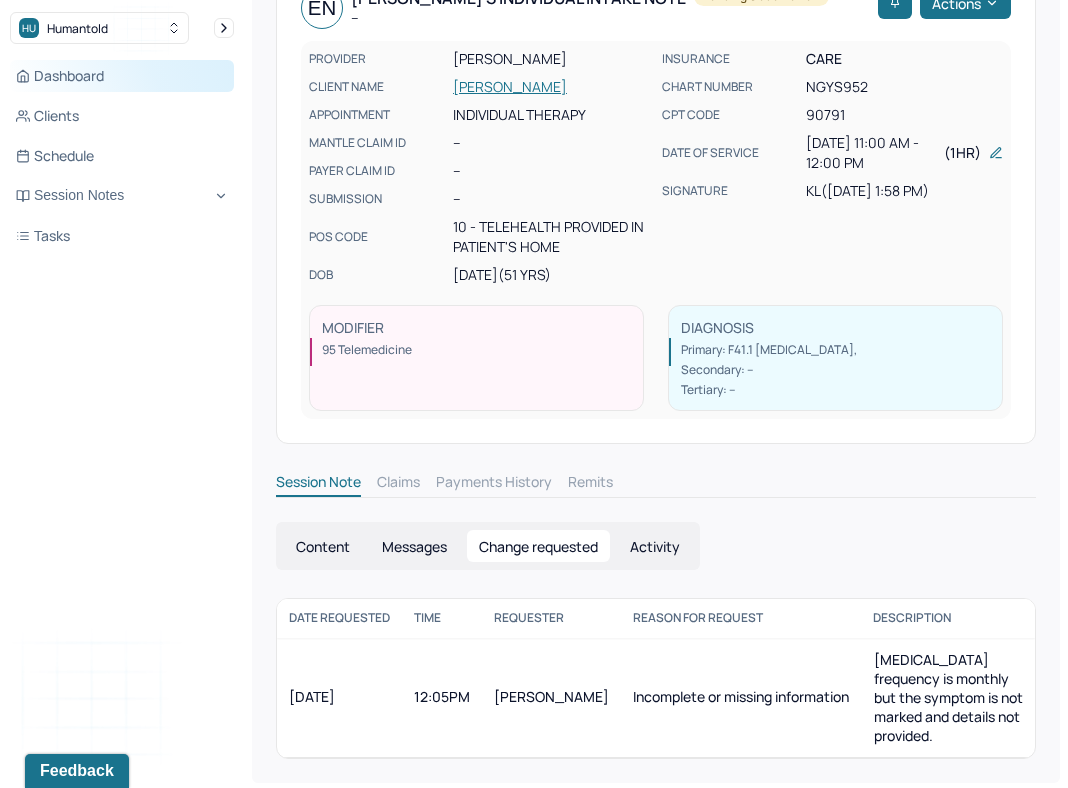 click on "Dashboard" at bounding box center [122, 76] 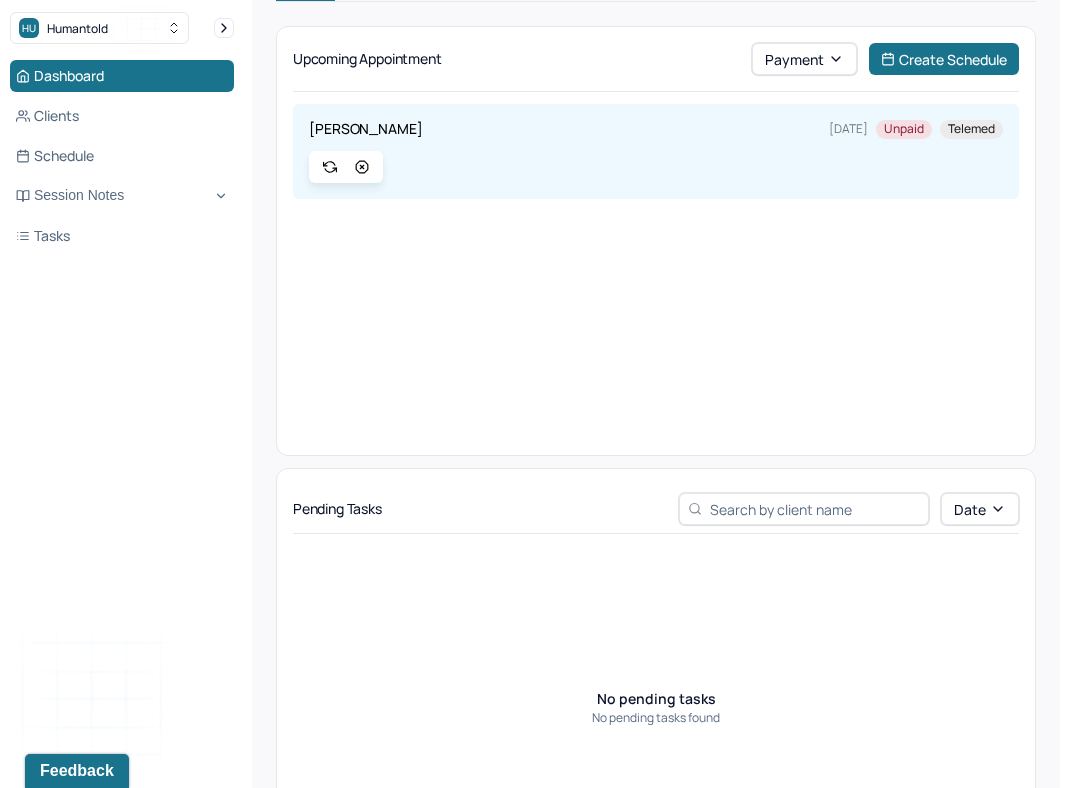scroll, scrollTop: 187, scrollLeft: 0, axis: vertical 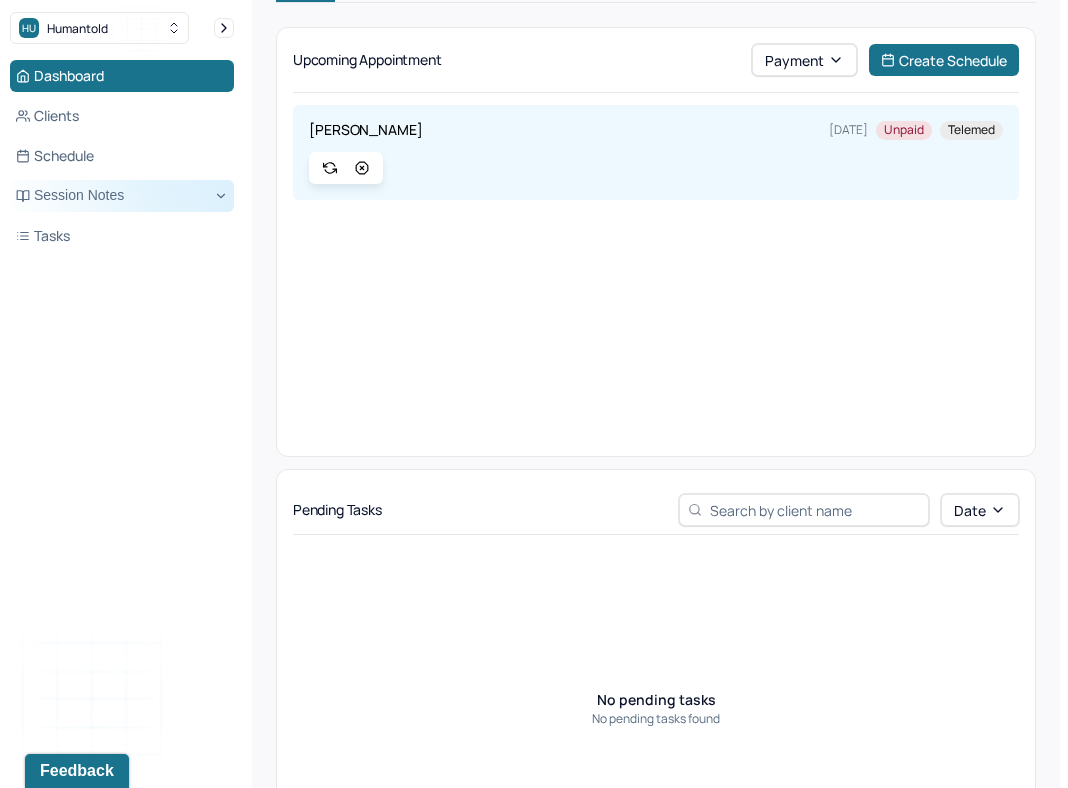 click on "Session Notes" at bounding box center (122, 196) 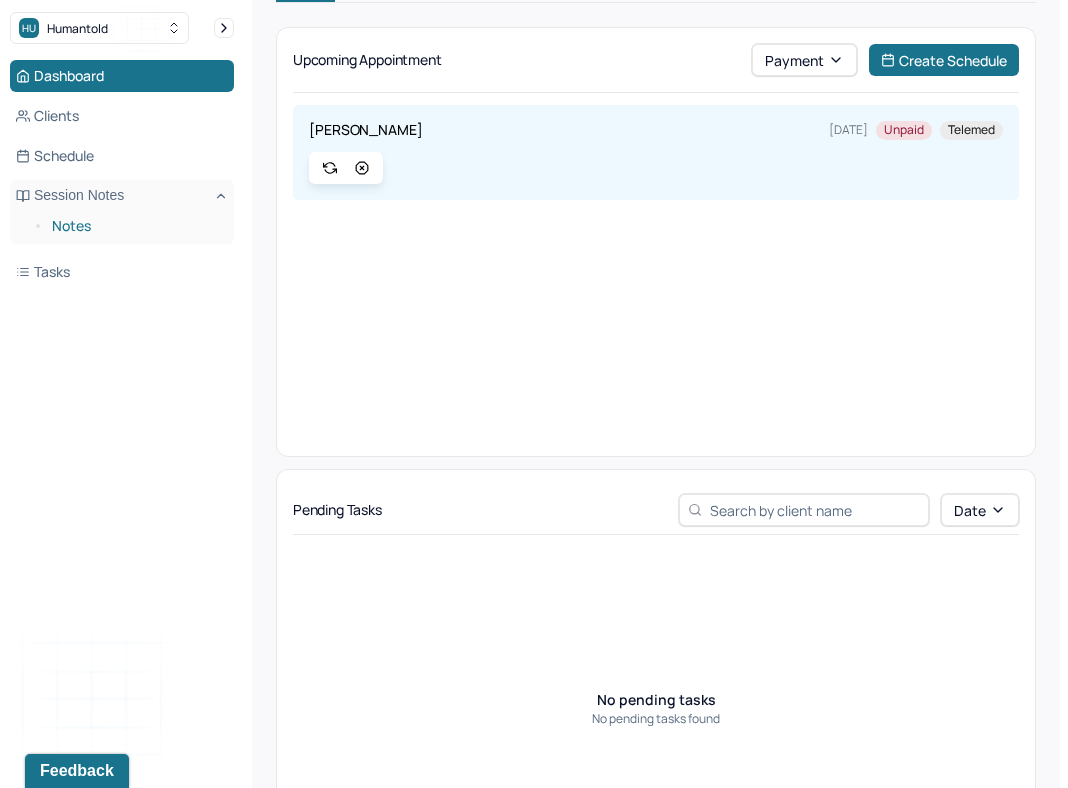 click on "Notes" at bounding box center [135, 226] 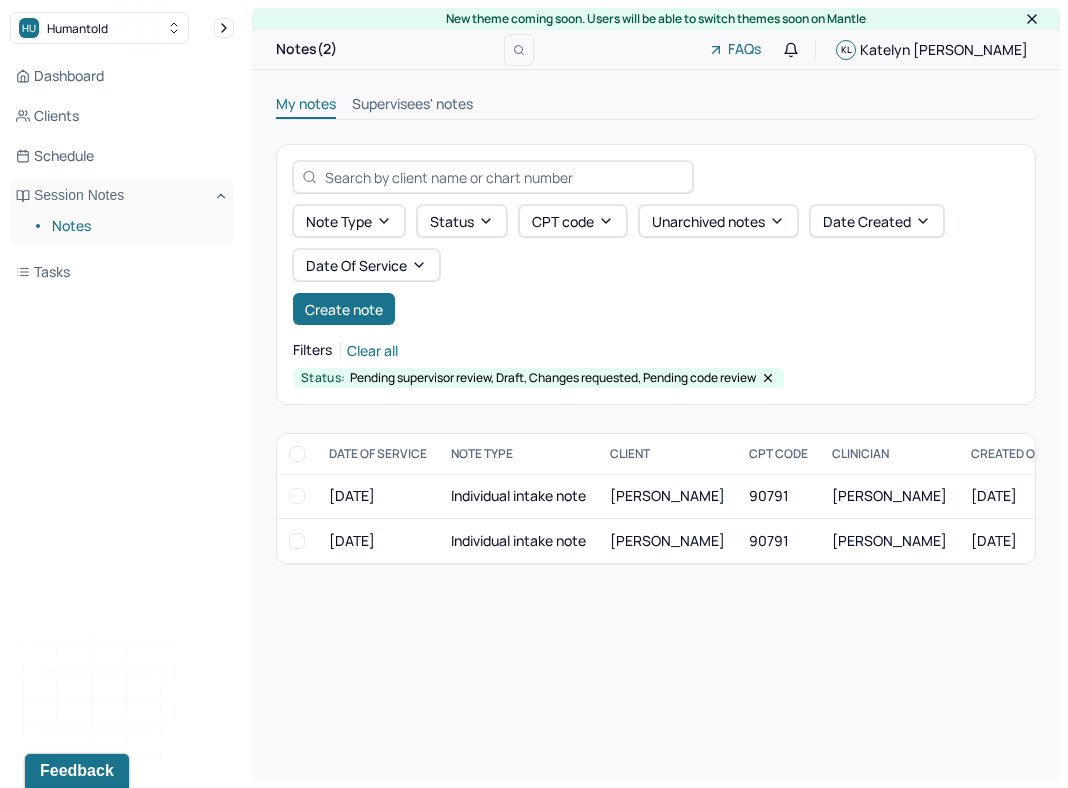 scroll, scrollTop: 0, scrollLeft: 0, axis: both 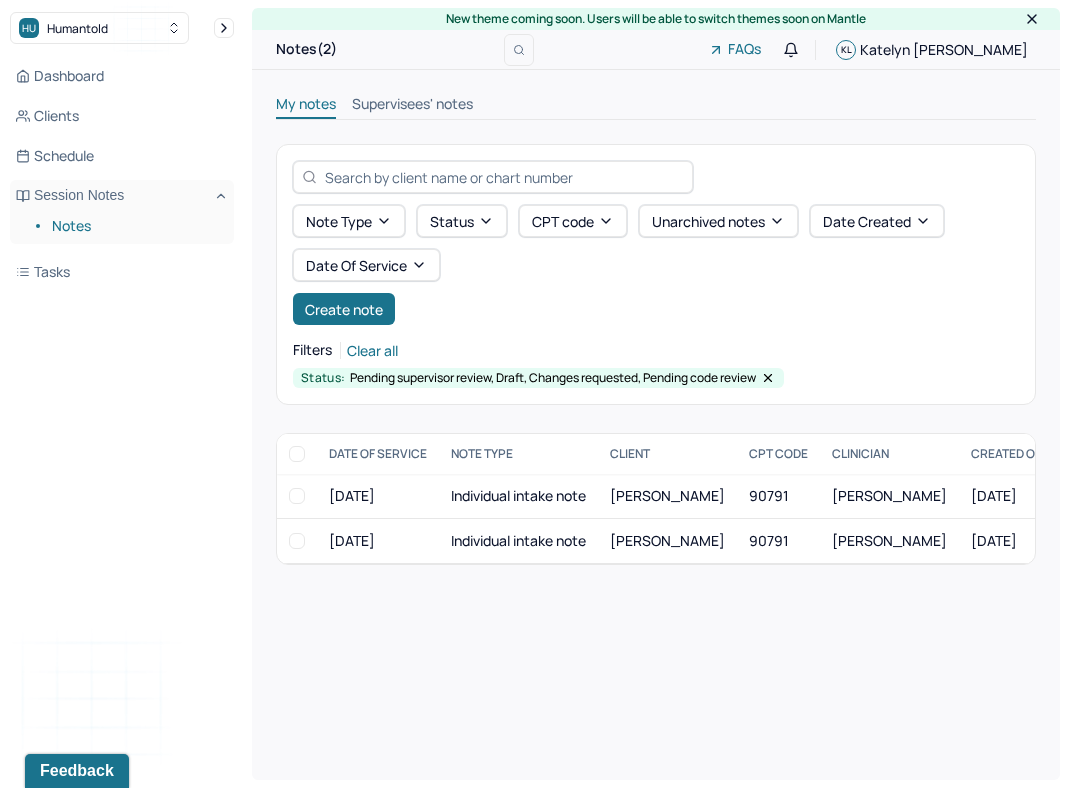 click on "Note type Status CPT code Unarchived notes Date Created Date Of Service Create note" at bounding box center (656, 265) 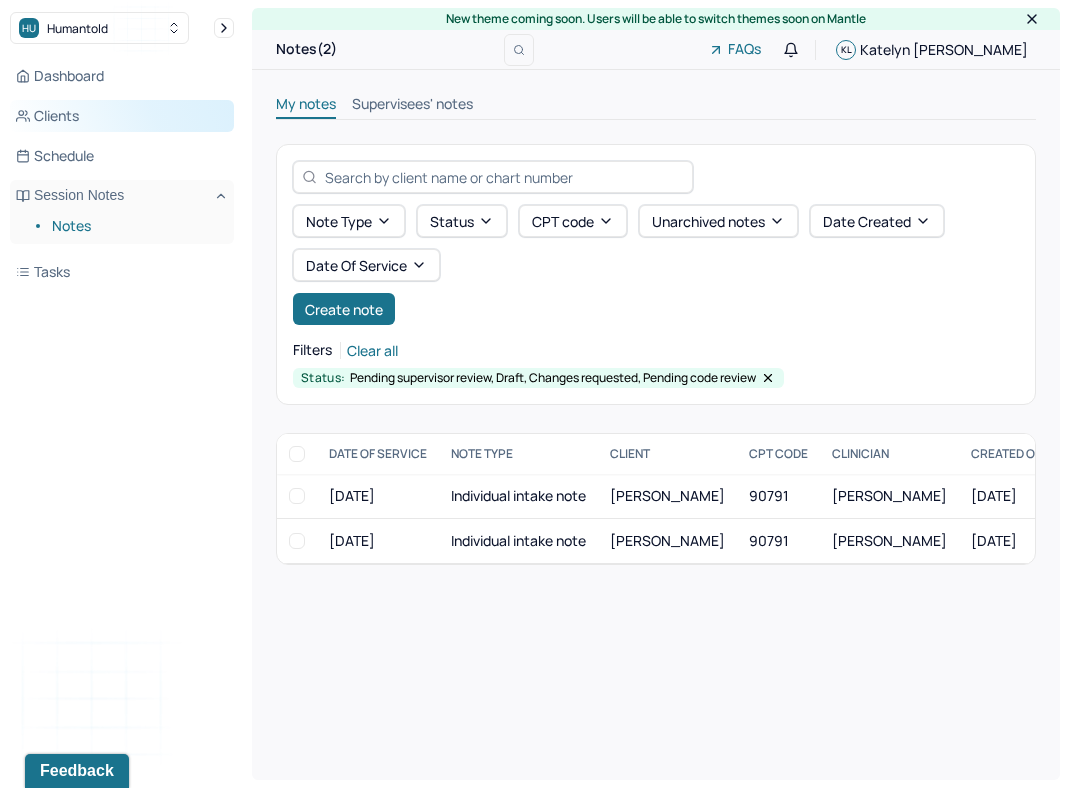 click on "Clients" at bounding box center [122, 116] 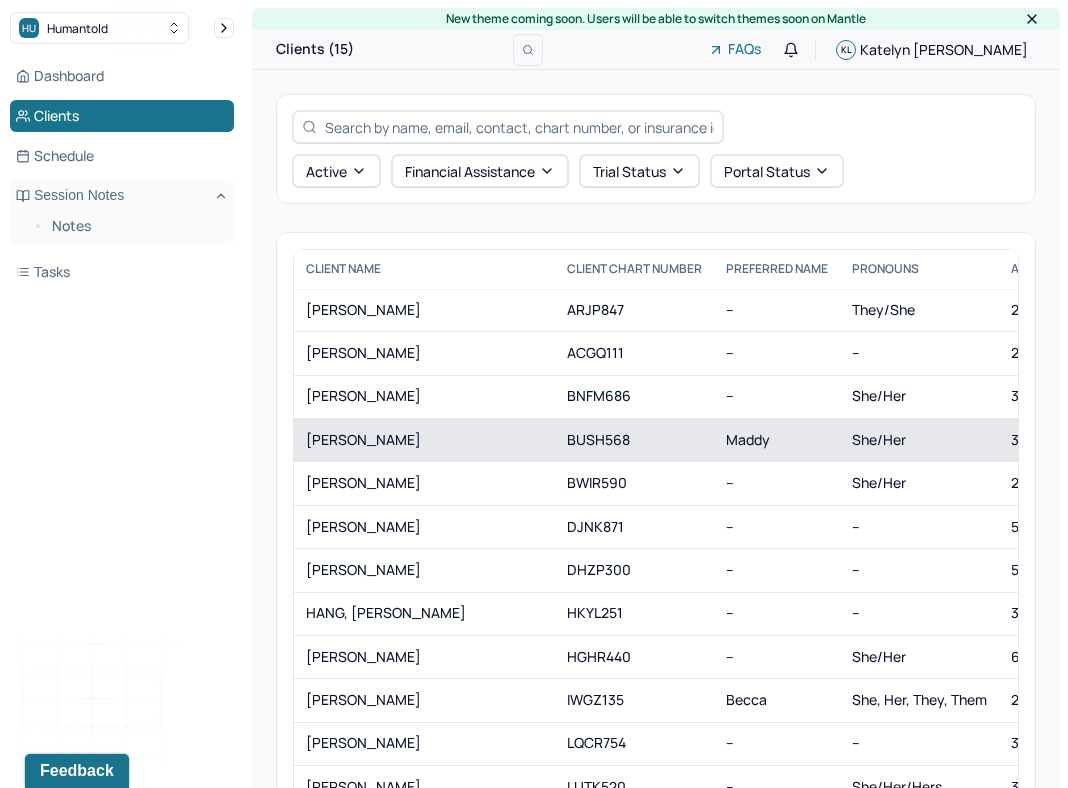 scroll, scrollTop: 60, scrollLeft: 0, axis: vertical 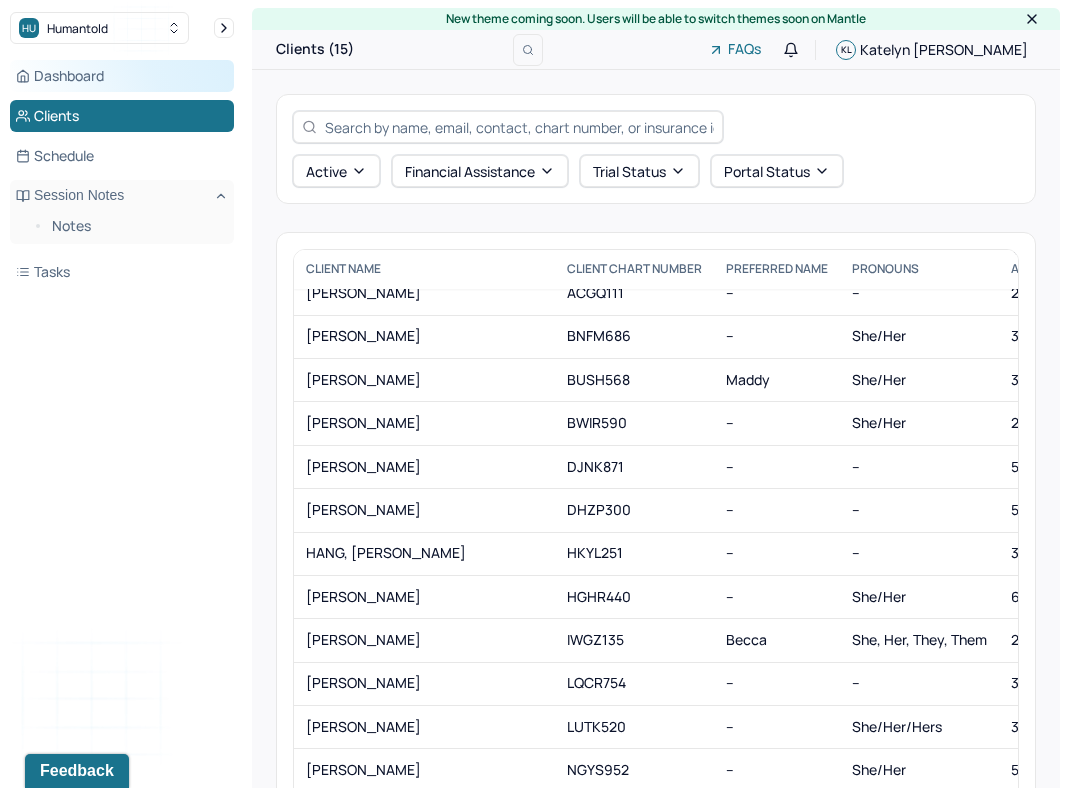 click on "Dashboard" at bounding box center [122, 76] 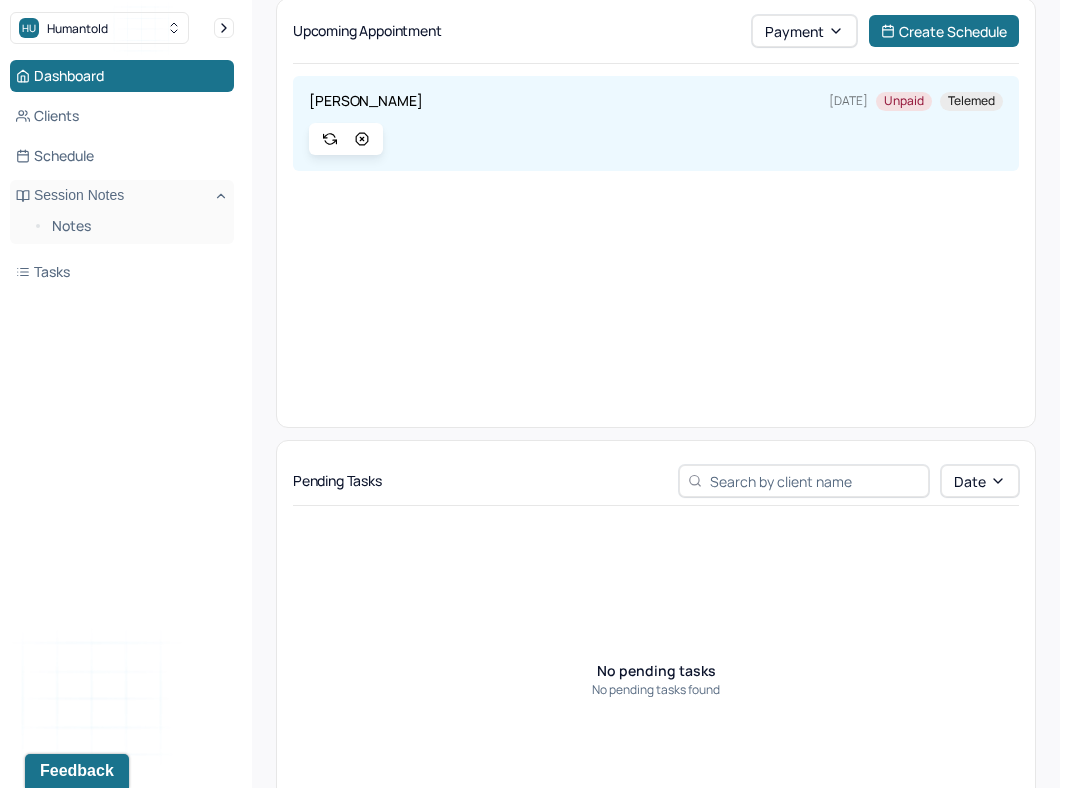 scroll, scrollTop: 0, scrollLeft: 0, axis: both 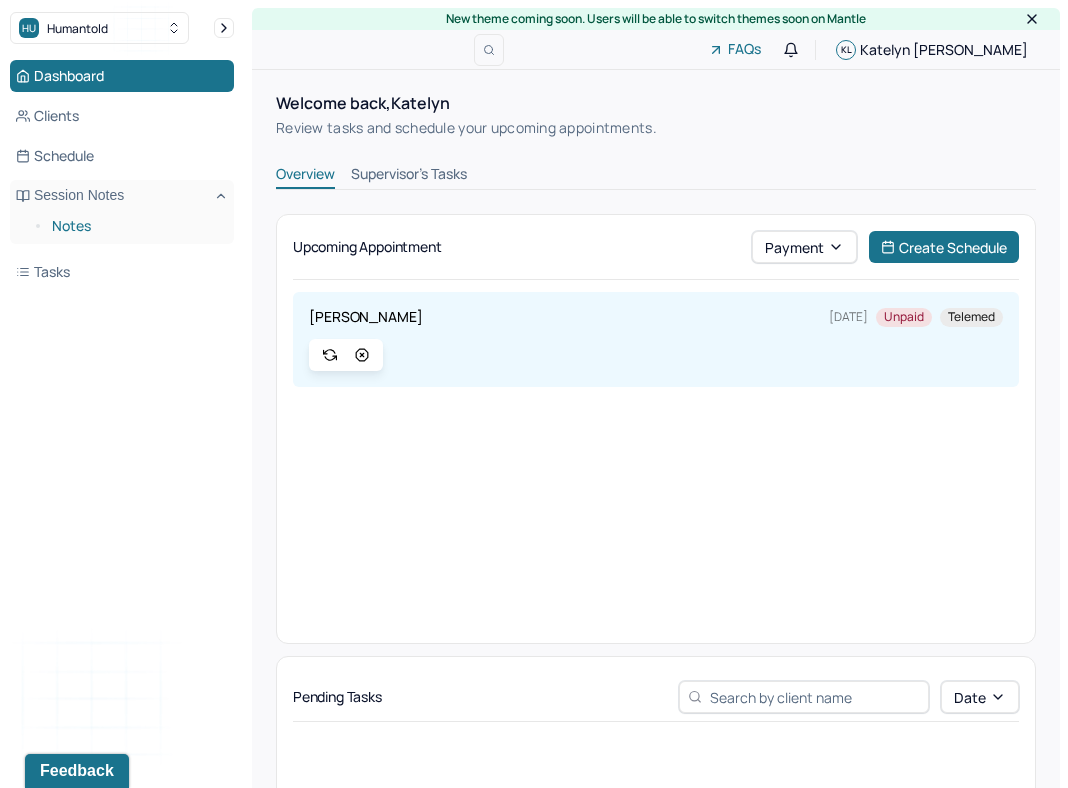 click on "Notes" at bounding box center [135, 226] 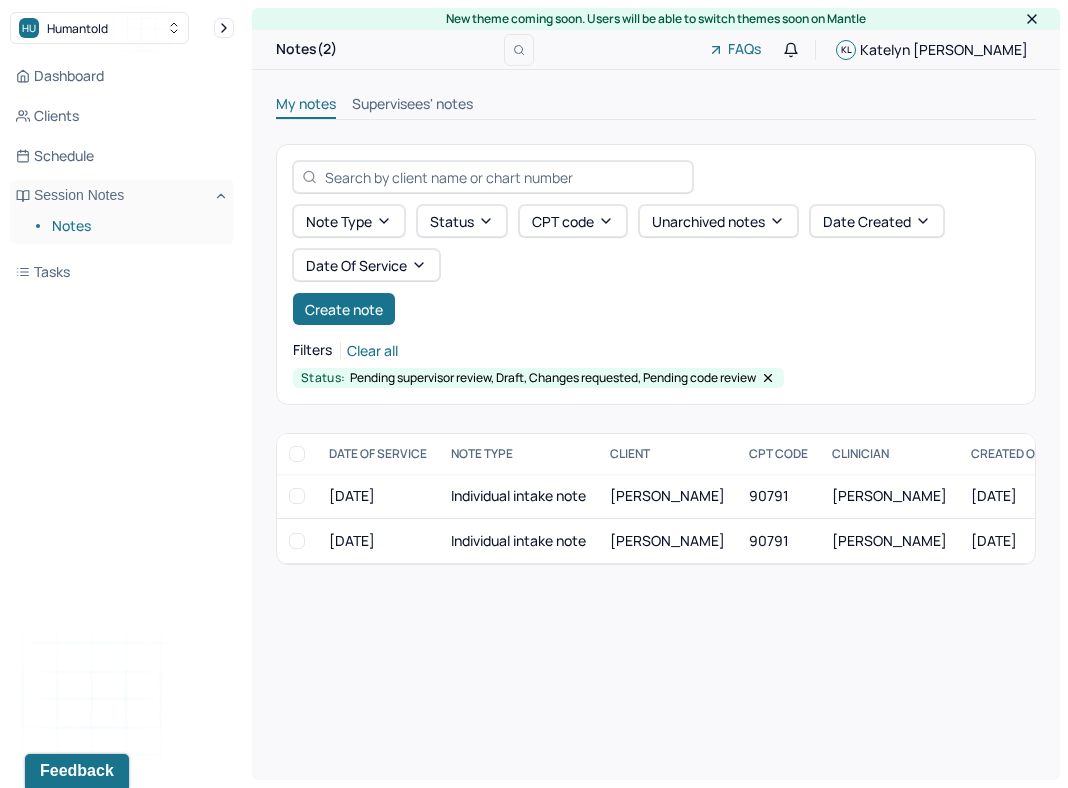 click on "New theme coming soon. Users will be able to switch themes soon on Mantle Notes(2)  FAQs KL [PERSON_NAME] My notes Supervisees' notes Note type Status CPT code Unarchived notes Date Created Date Of Service Create note Filters Clear all Status: Pending supervisor review, Draft, Changes requested, Pending code review DATE OF SERVICE NOTE TYPE CLIENT CPT CODE CLINICIAN CREATED ON STATUS INSURANCE PROVIDER [DATE] Individual intake note [PERSON_NAME] 90791 [PERSON_NAME] [DATE] Pending code review UHC [DATE] Individual intake note [PERSON_NAME] 90791 [PERSON_NAME] [DATE] Pending code review CARE [PERSON_NAME] code review [DATE] Individual intake note Provider: [PERSON_NAME] Created on: [DATE] [PERSON_NAME] code review [DATE] Individual intake note Provider: [PERSON_NAME] Created on: [DATE]" at bounding box center (656, 394) 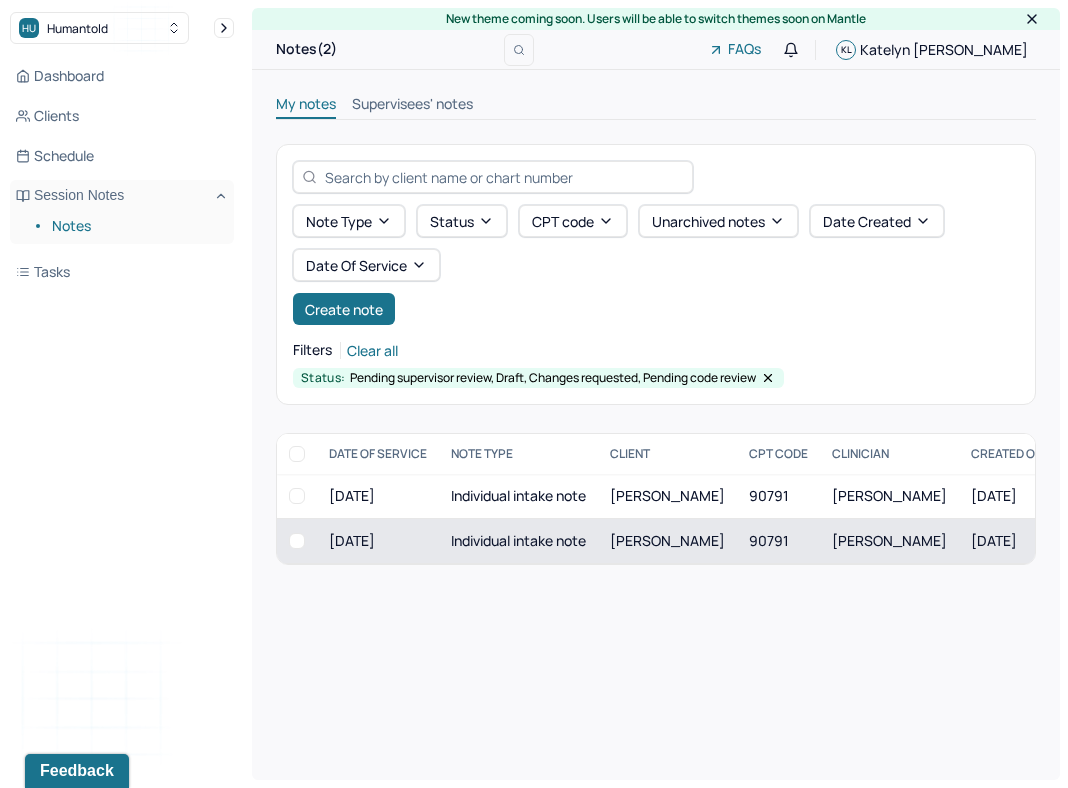 scroll, scrollTop: 0, scrollLeft: 400, axis: horizontal 